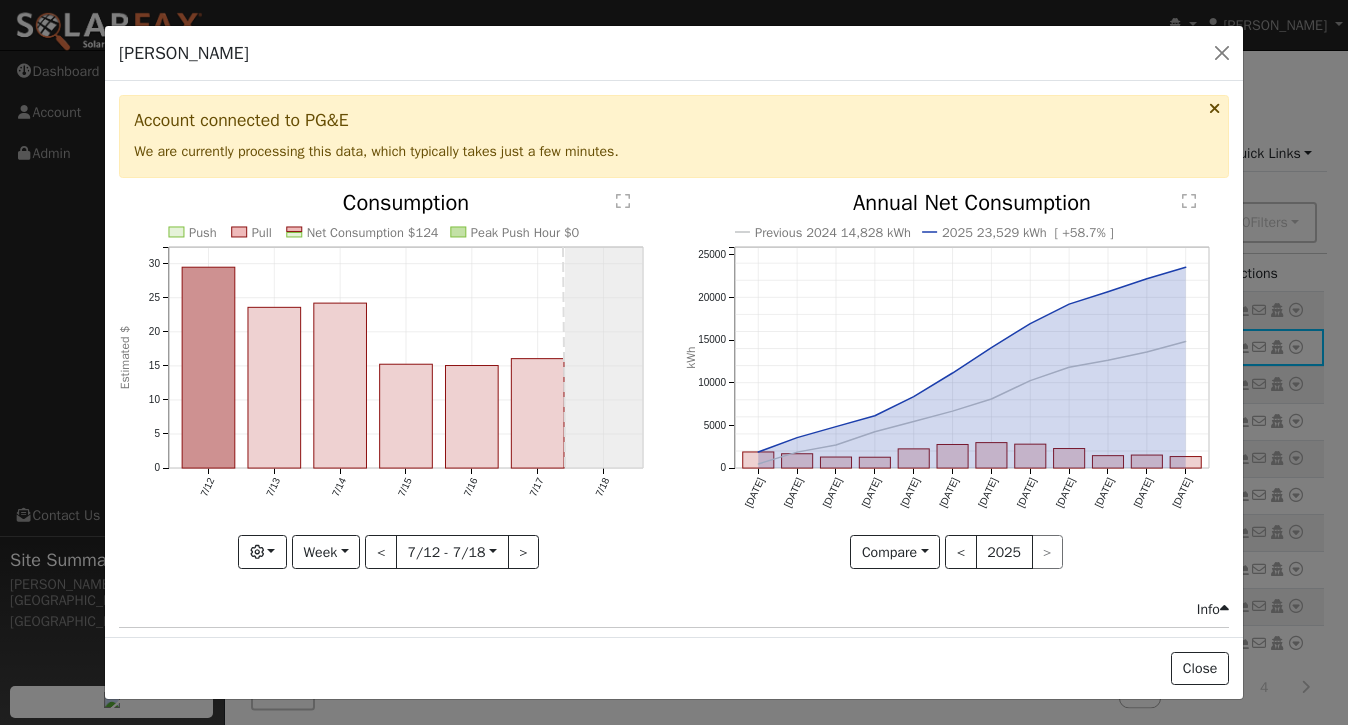 scroll, scrollTop: 0, scrollLeft: 0, axis: both 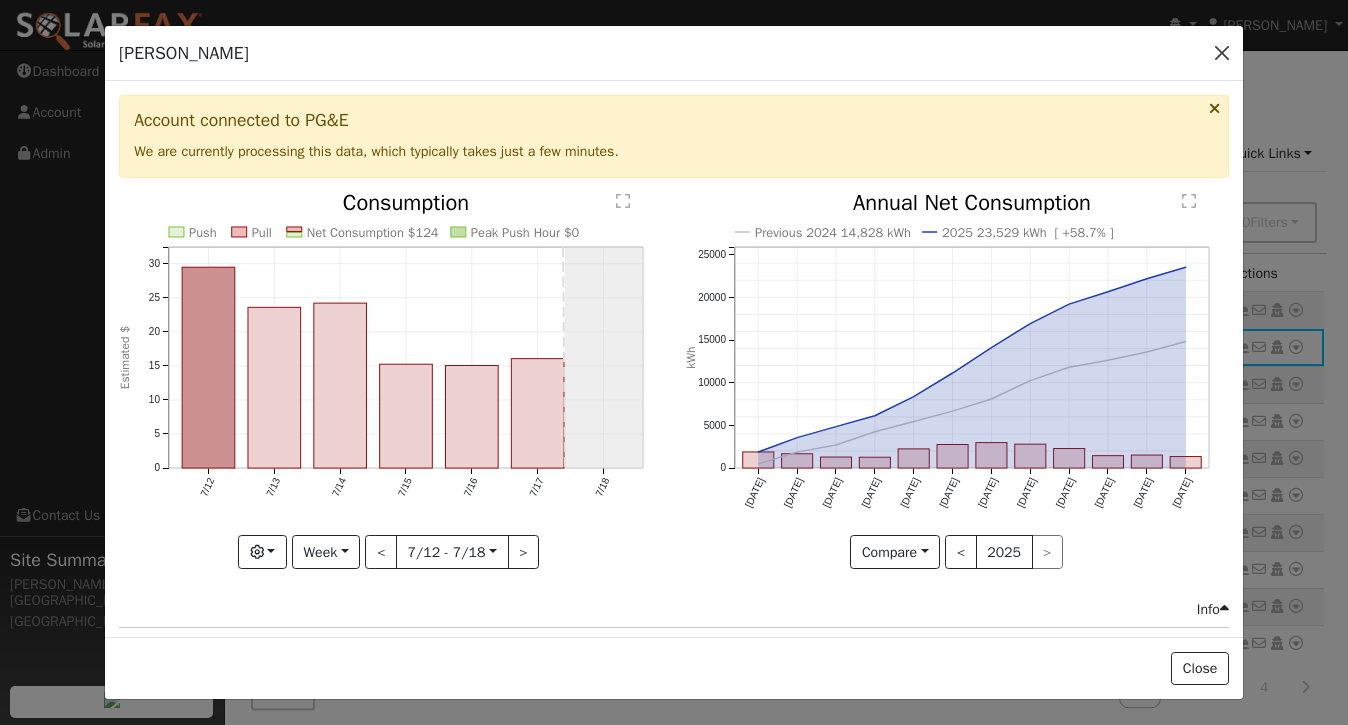 click at bounding box center [1222, 53] 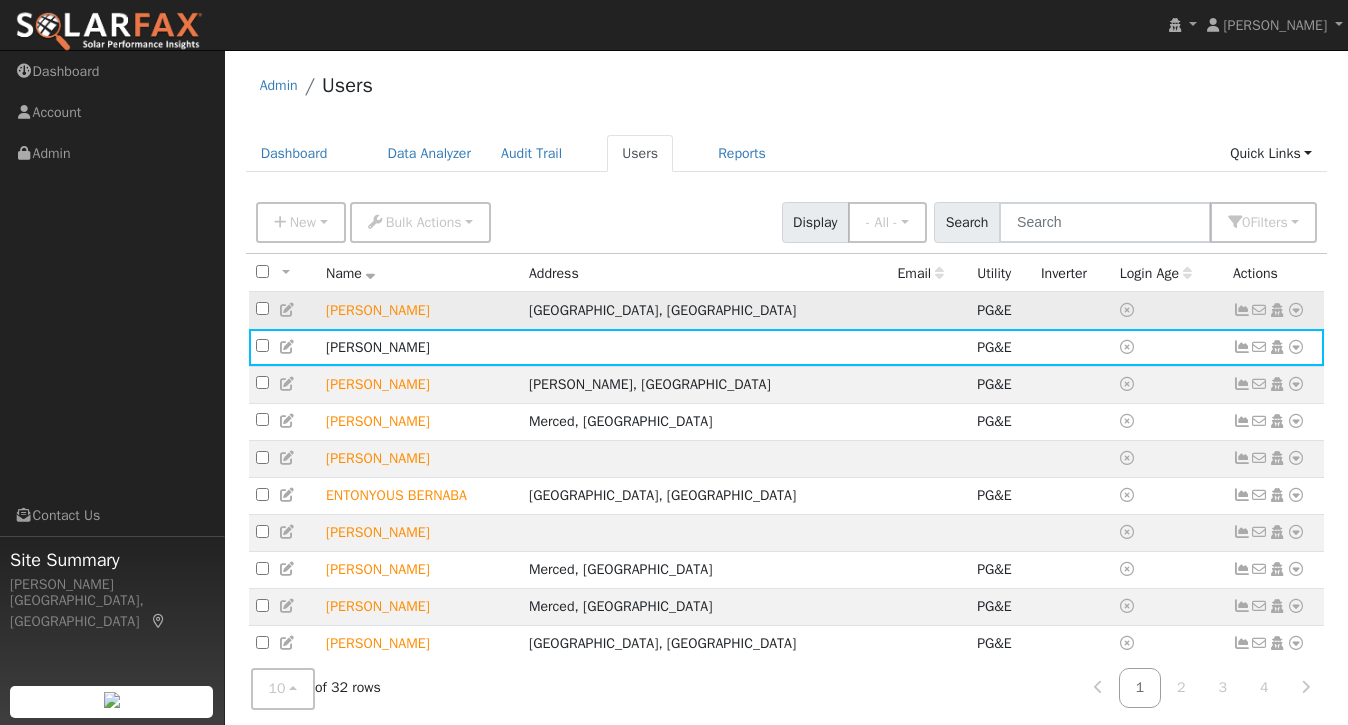 scroll, scrollTop: 0, scrollLeft: 0, axis: both 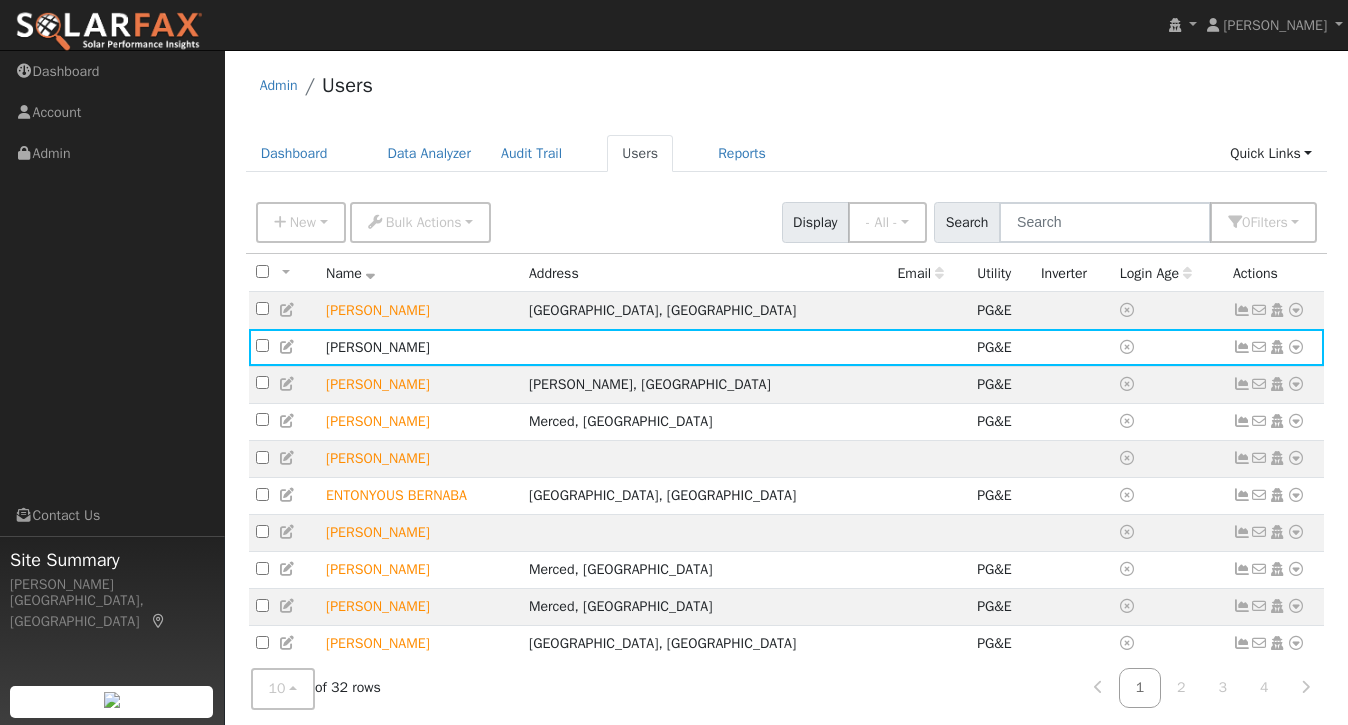 click on "Admin
Users" at bounding box center (787, 90) 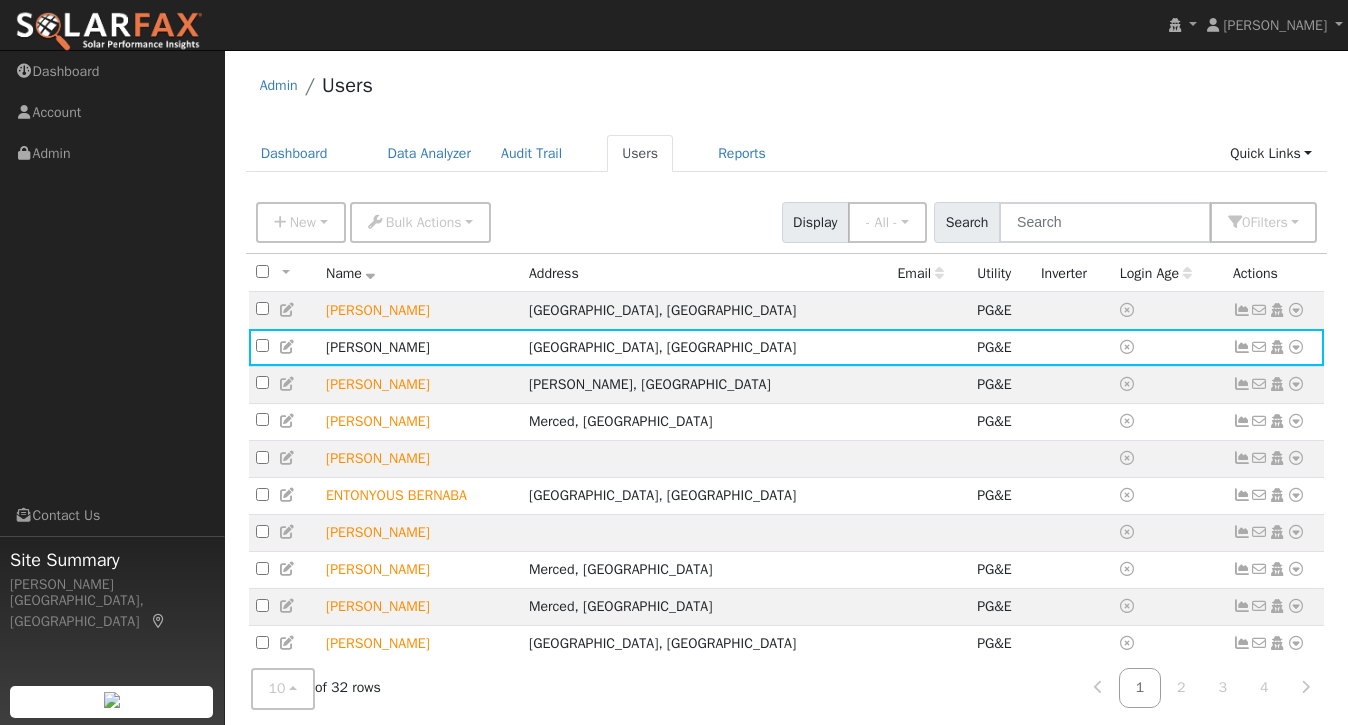 click on "Admin
Users" at bounding box center (787, 90) 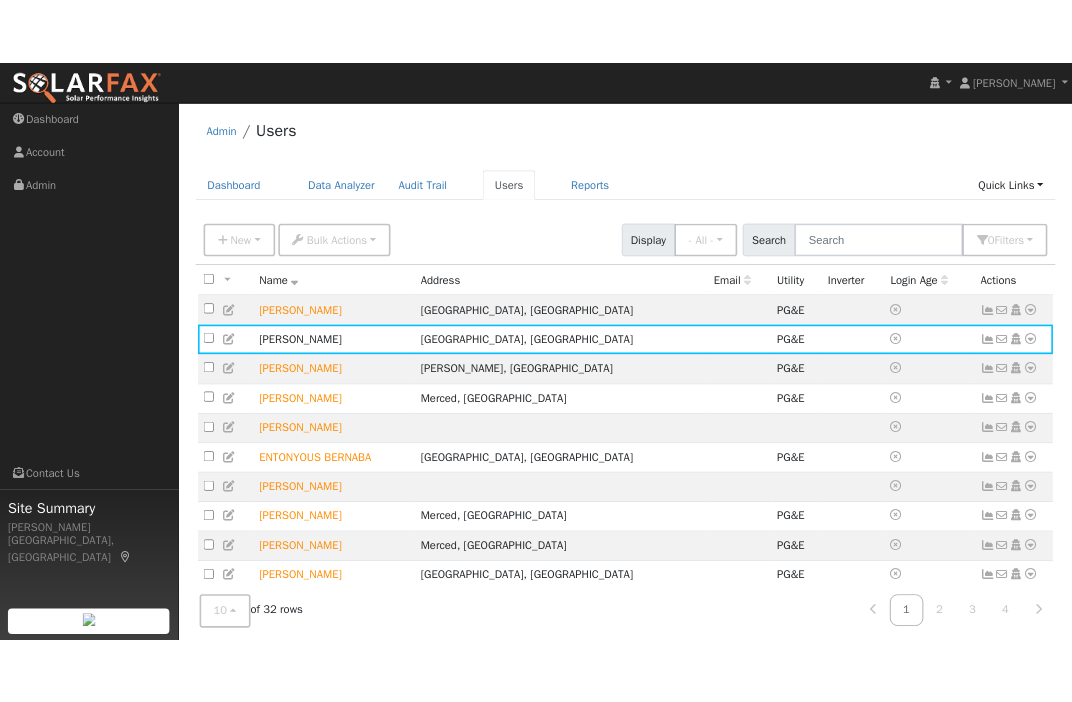 scroll, scrollTop: 0, scrollLeft: 0, axis: both 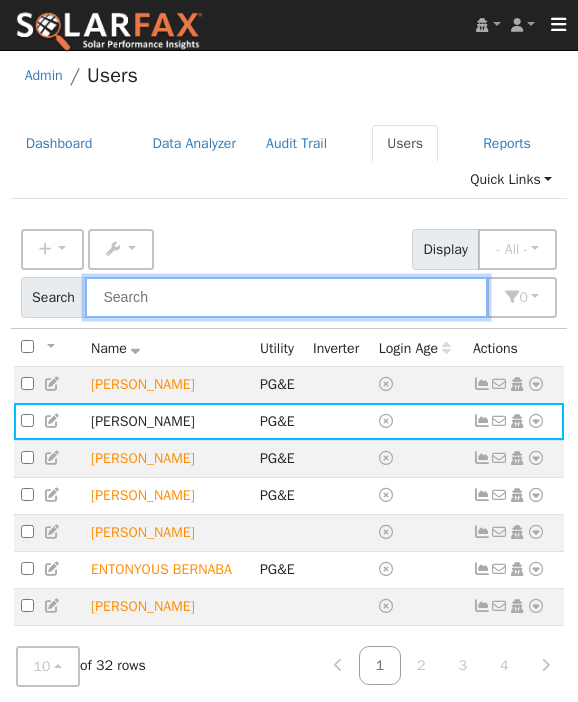 click at bounding box center [286, 297] 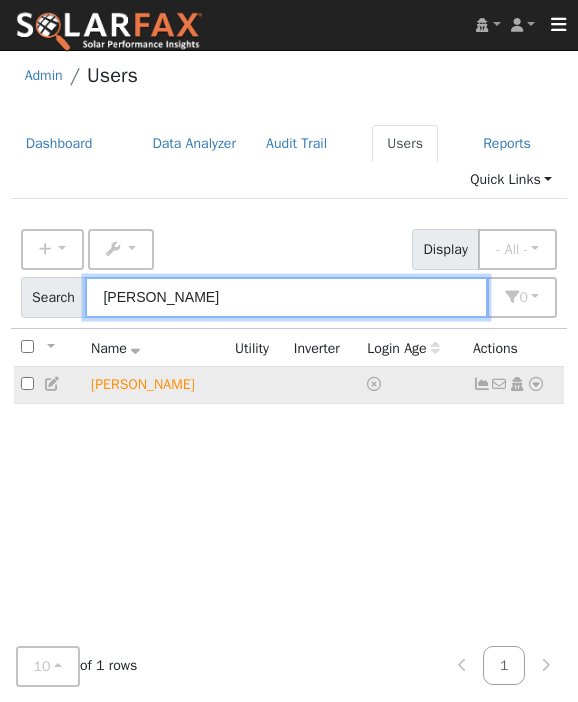 type on "Jonas" 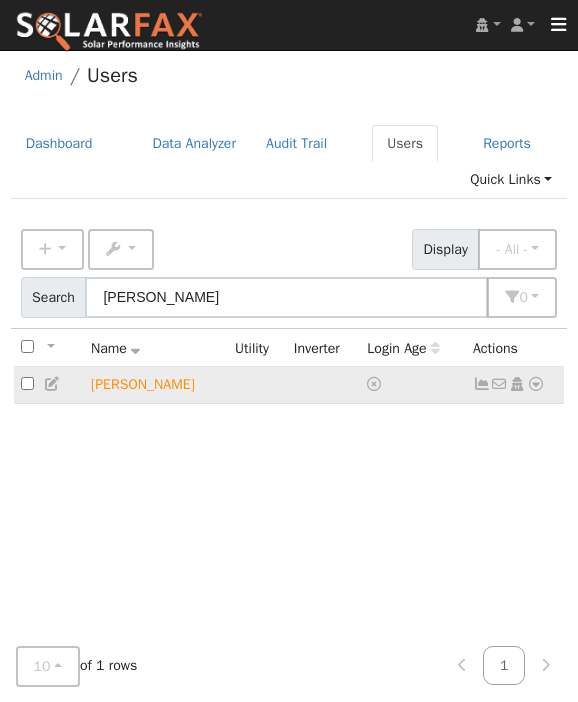 click at bounding box center (536, 384) 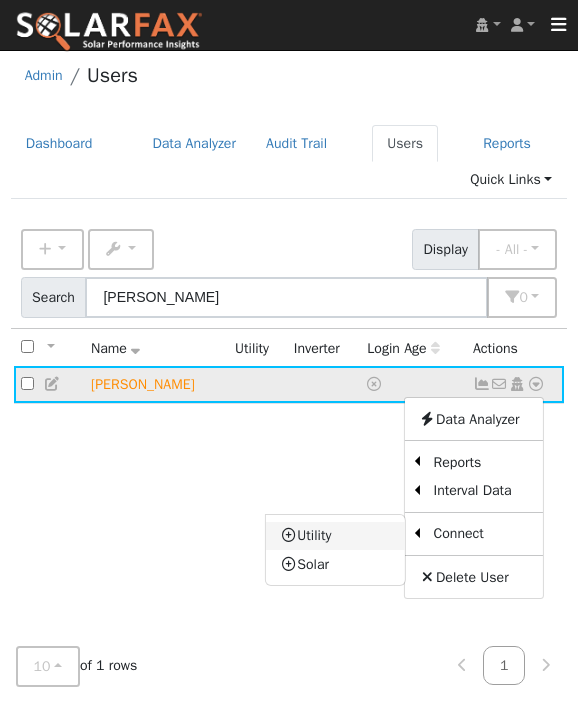 click on "Utility" at bounding box center [335, 536] 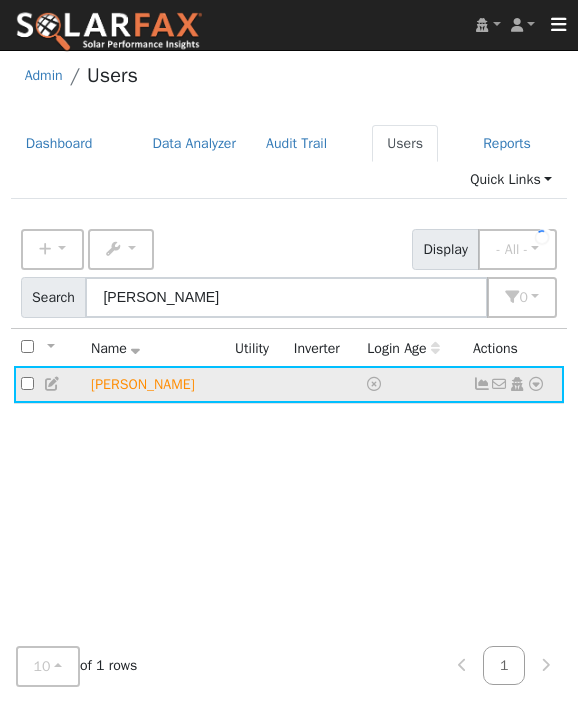 click at bounding box center [536, 384] 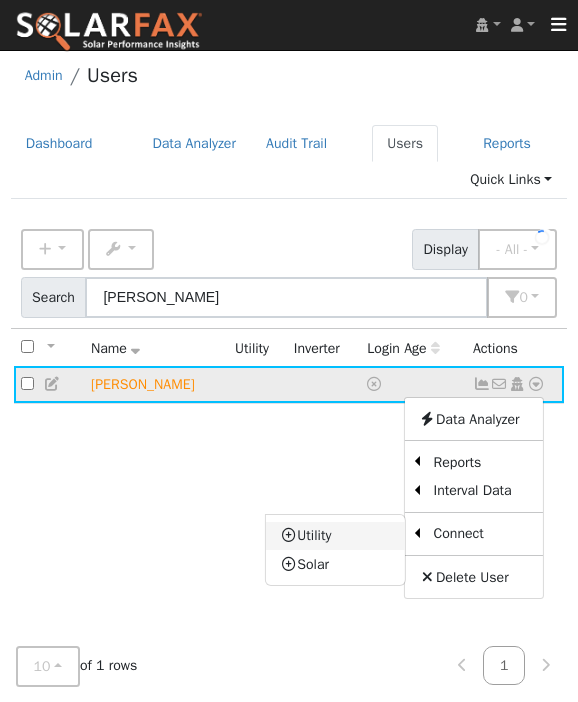 click on "Utility" at bounding box center (335, 536) 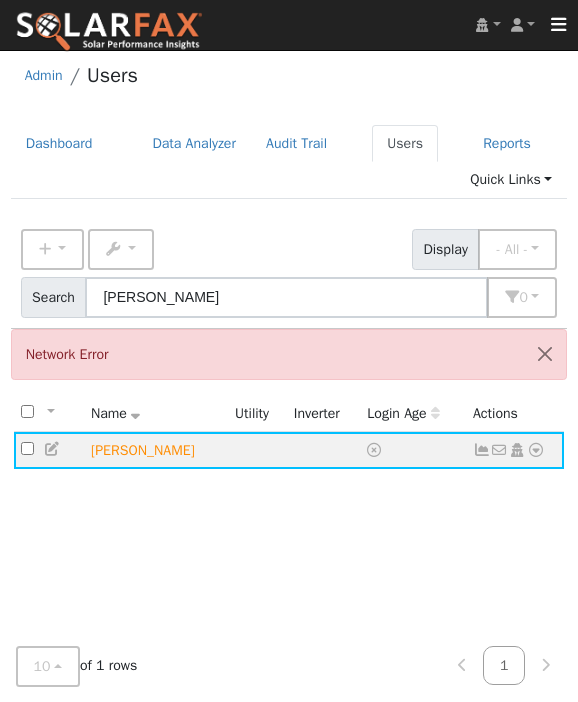 click on "Network Error All None All on page None on page  Name  Address  Email  Utility Inverter  Login Age  Actions Jonas Lo     No email address Send Email... Copy a Link Reset Password Open Access  Data Analyzer  Reports Scenario Health Check Account Timeline User Audit Trail  Interval Data Import From CSV  Connect  Utility  Solar  Delete User  10 10 25 50 100  of 1 rows  1" at bounding box center (289, 608) 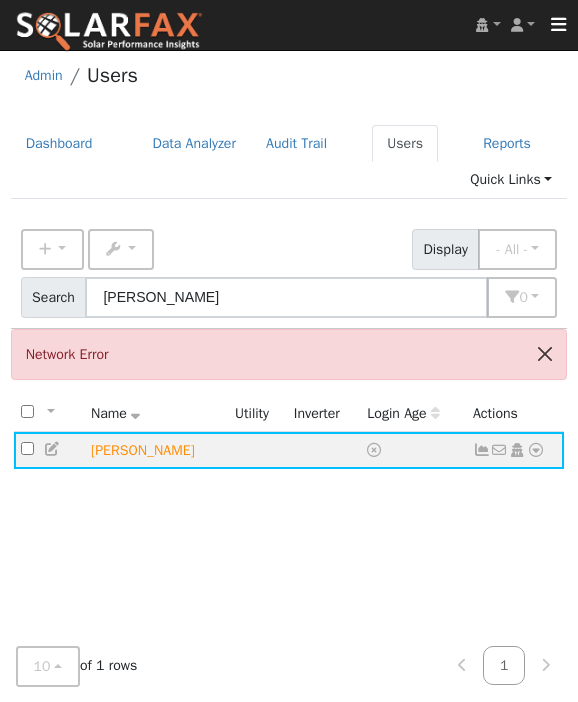 click at bounding box center [545, 354] 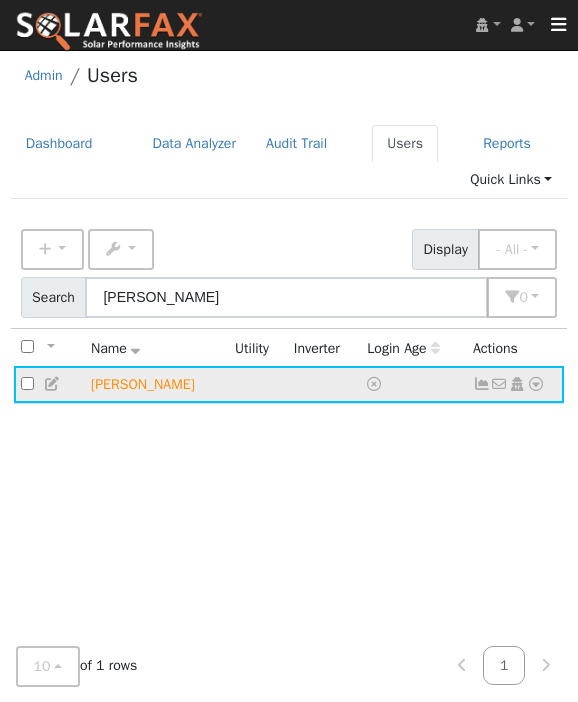 click at bounding box center (536, 384) 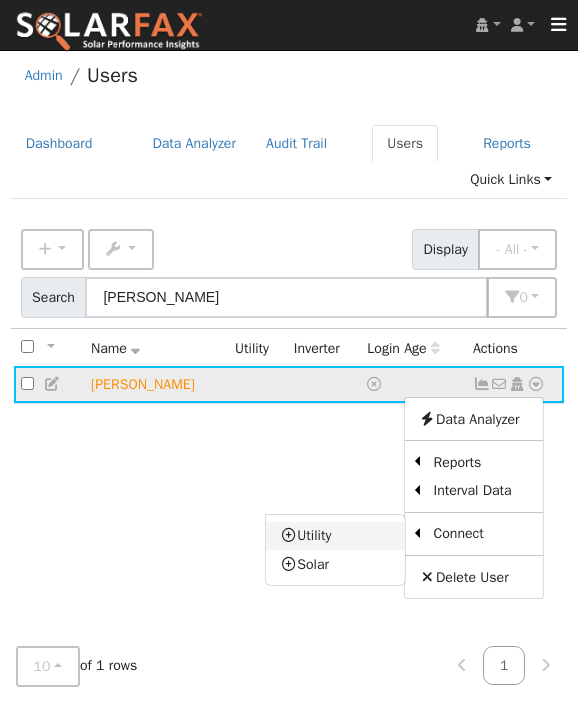 click on "Utility" at bounding box center (335, 536) 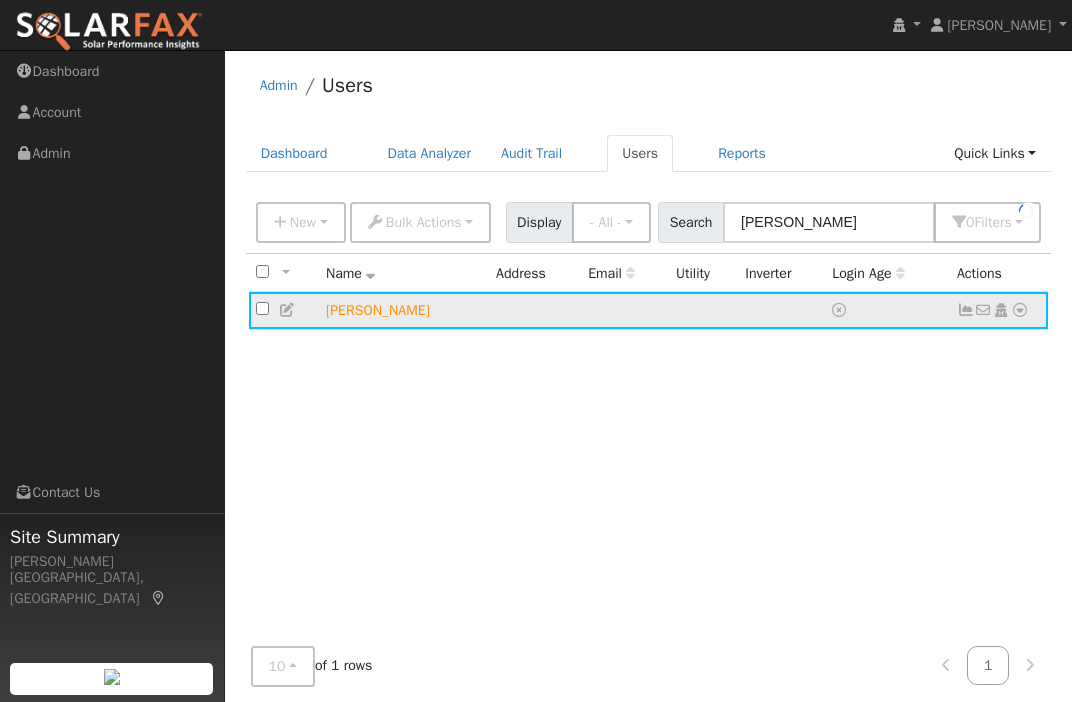 click at bounding box center (1020, 310) 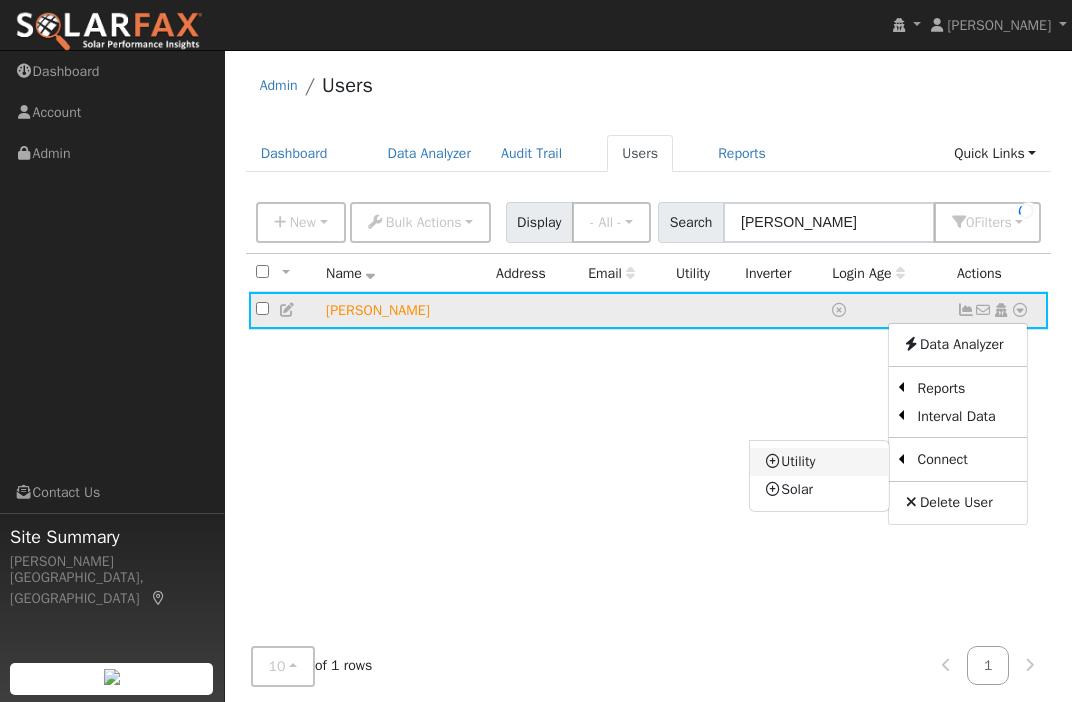 click on "Utility" at bounding box center (819, 462) 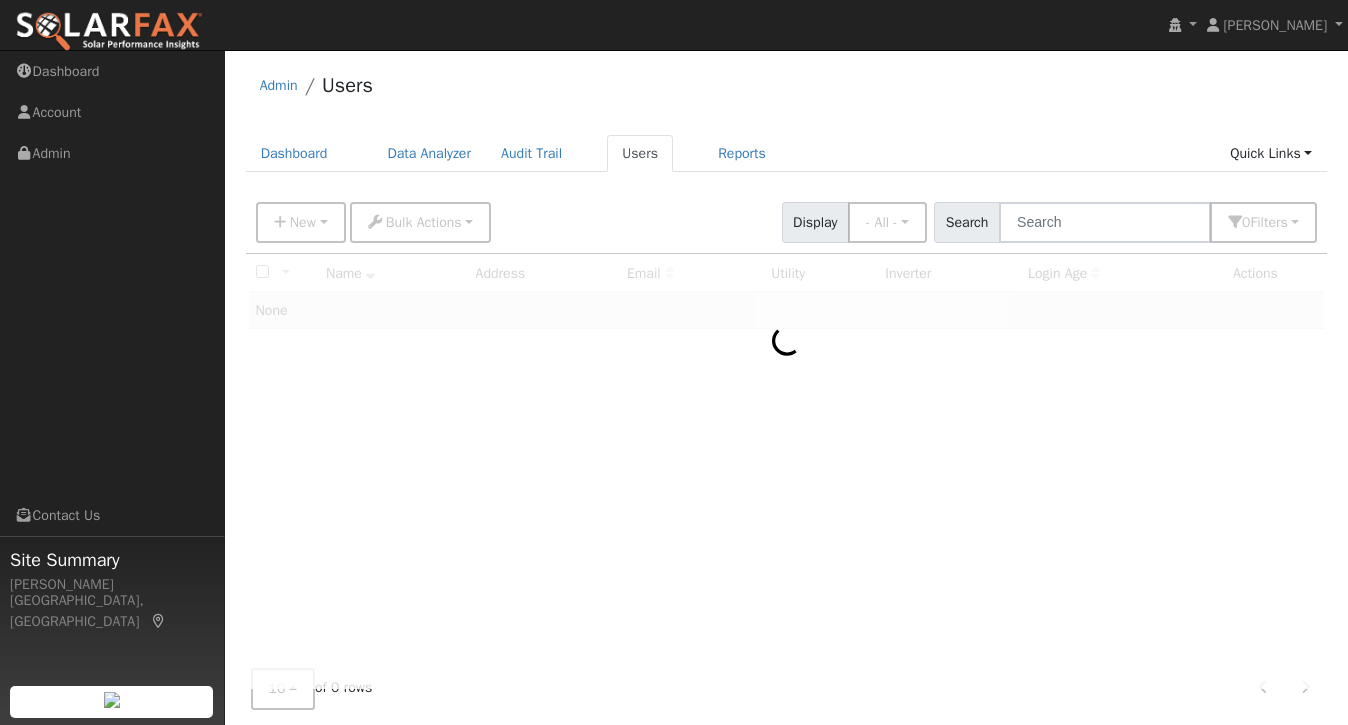 scroll, scrollTop: 0, scrollLeft: 0, axis: both 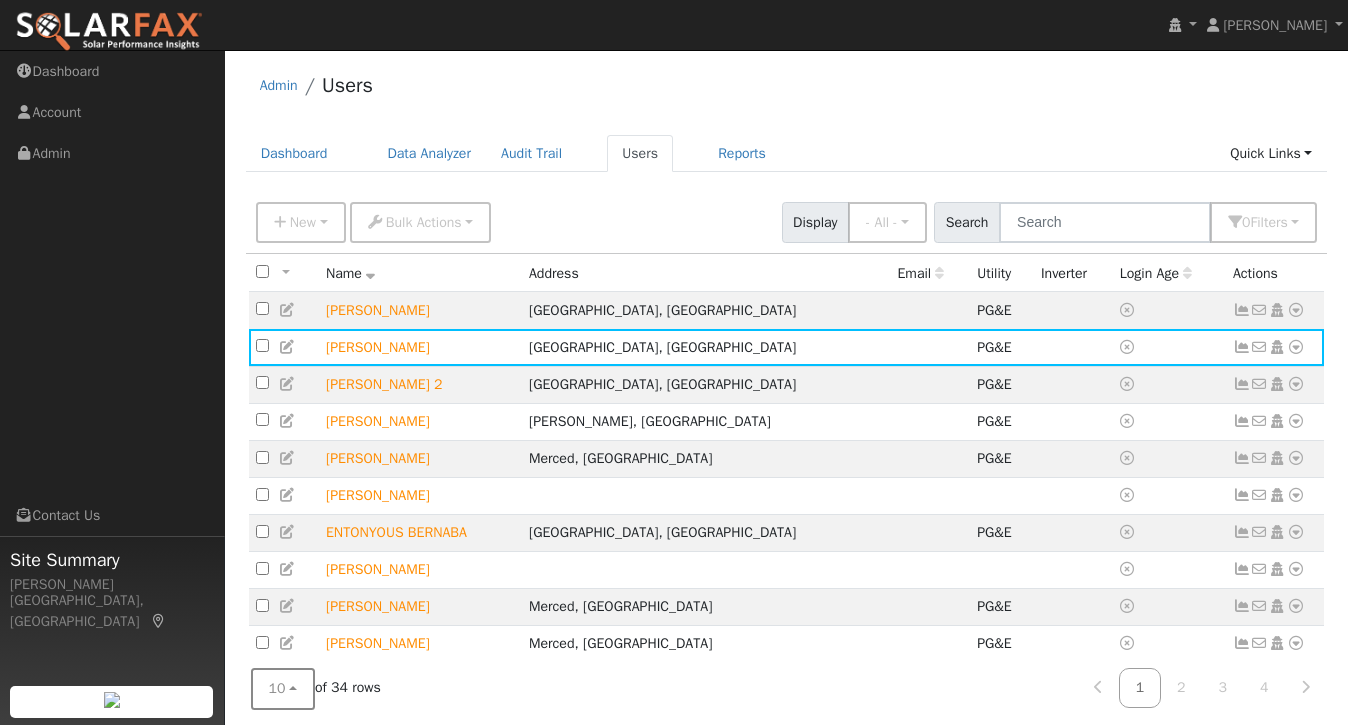 click on "10" at bounding box center [283, 689] 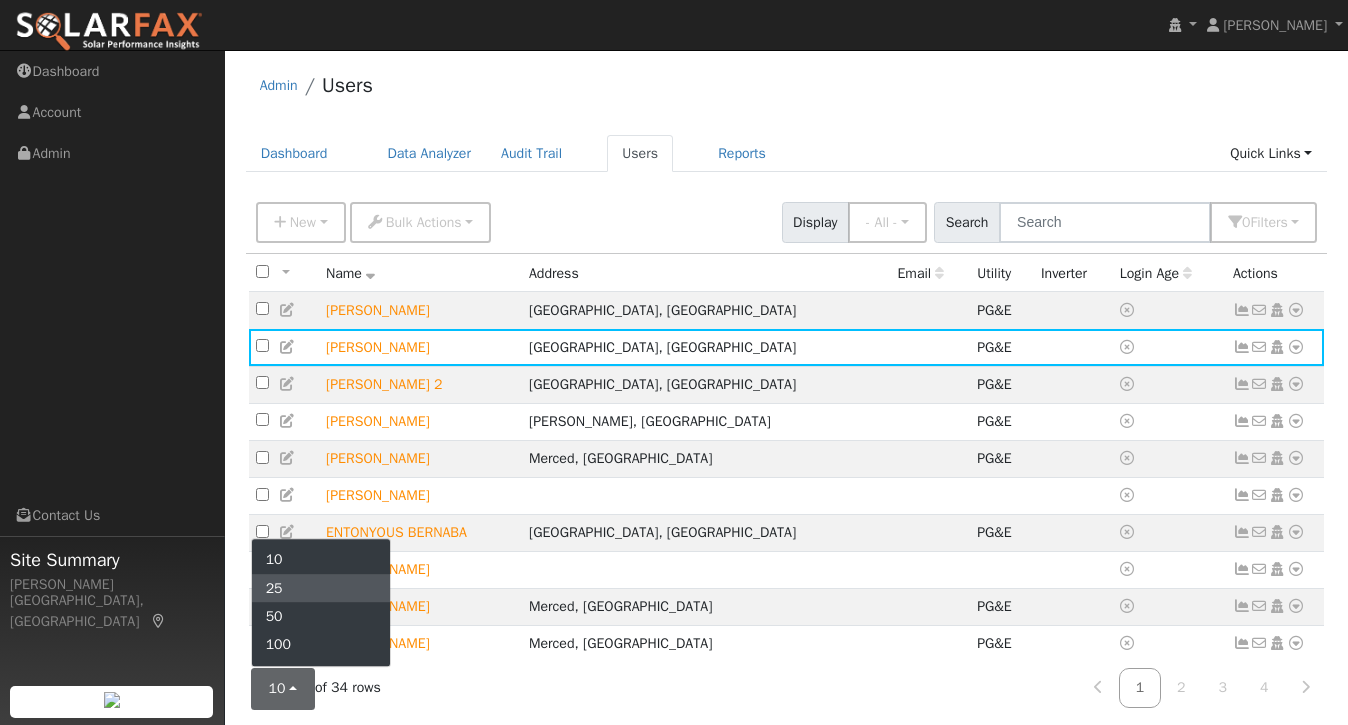 click on "25" at bounding box center (321, 589) 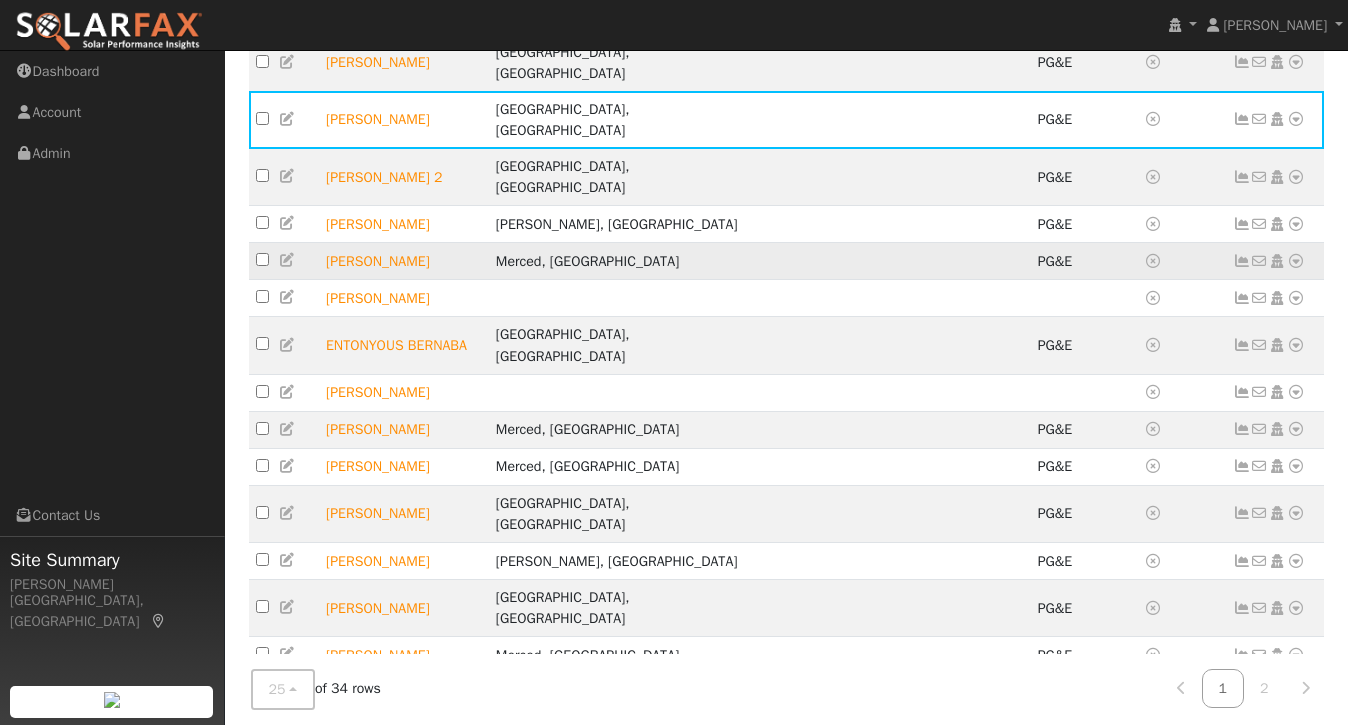scroll, scrollTop: 307, scrollLeft: 0, axis: vertical 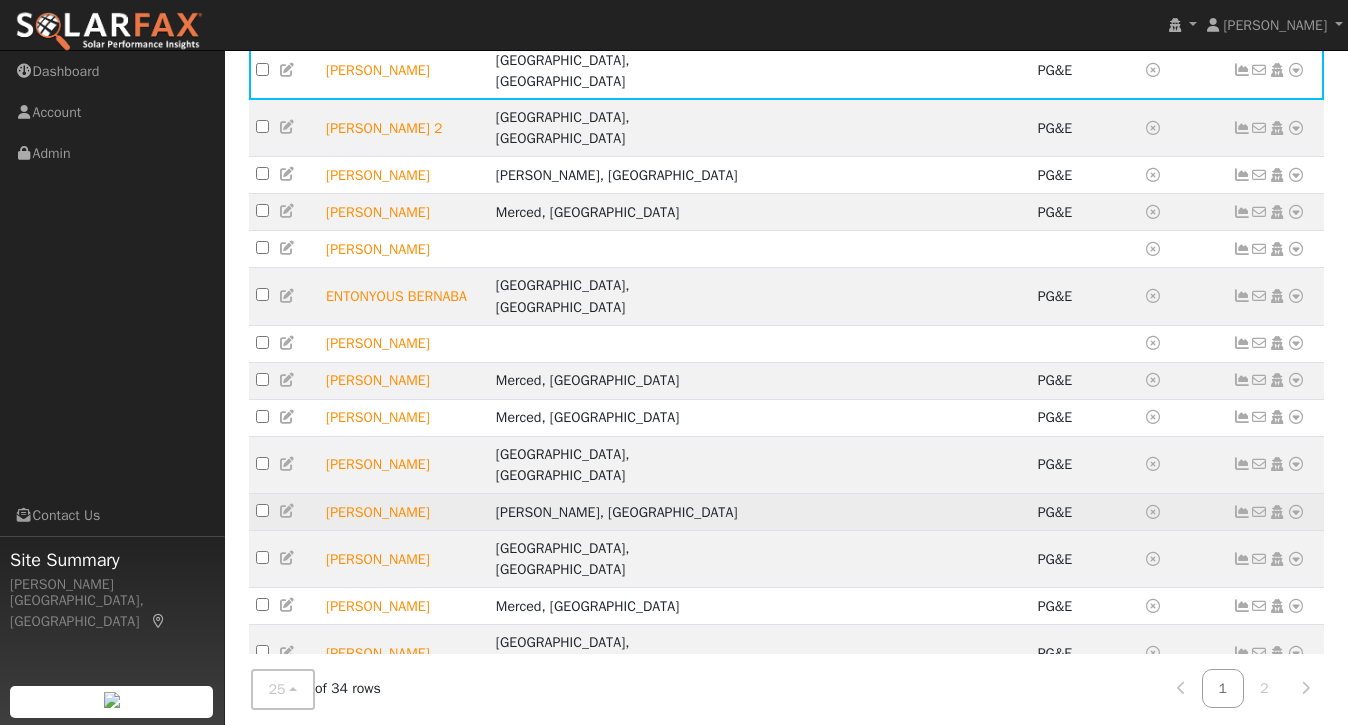 click at bounding box center [1242, 512] 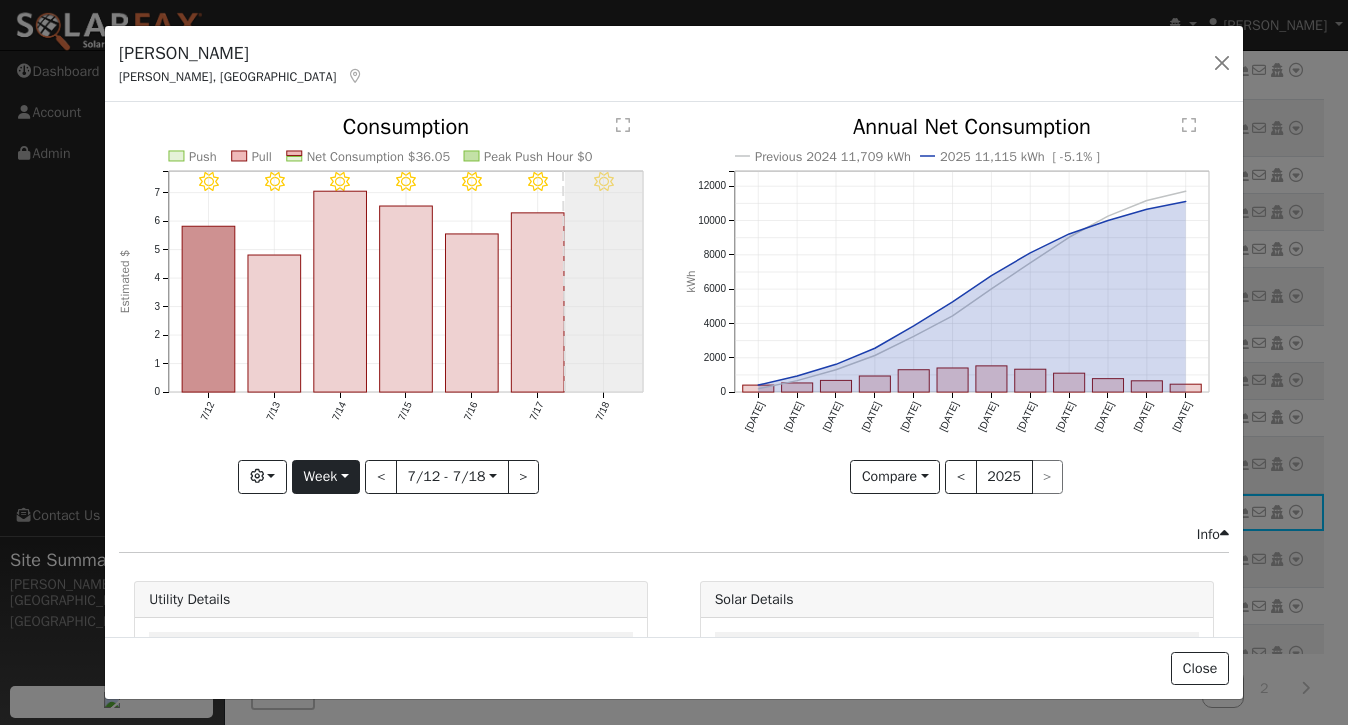 click on "Week" at bounding box center (326, 477) 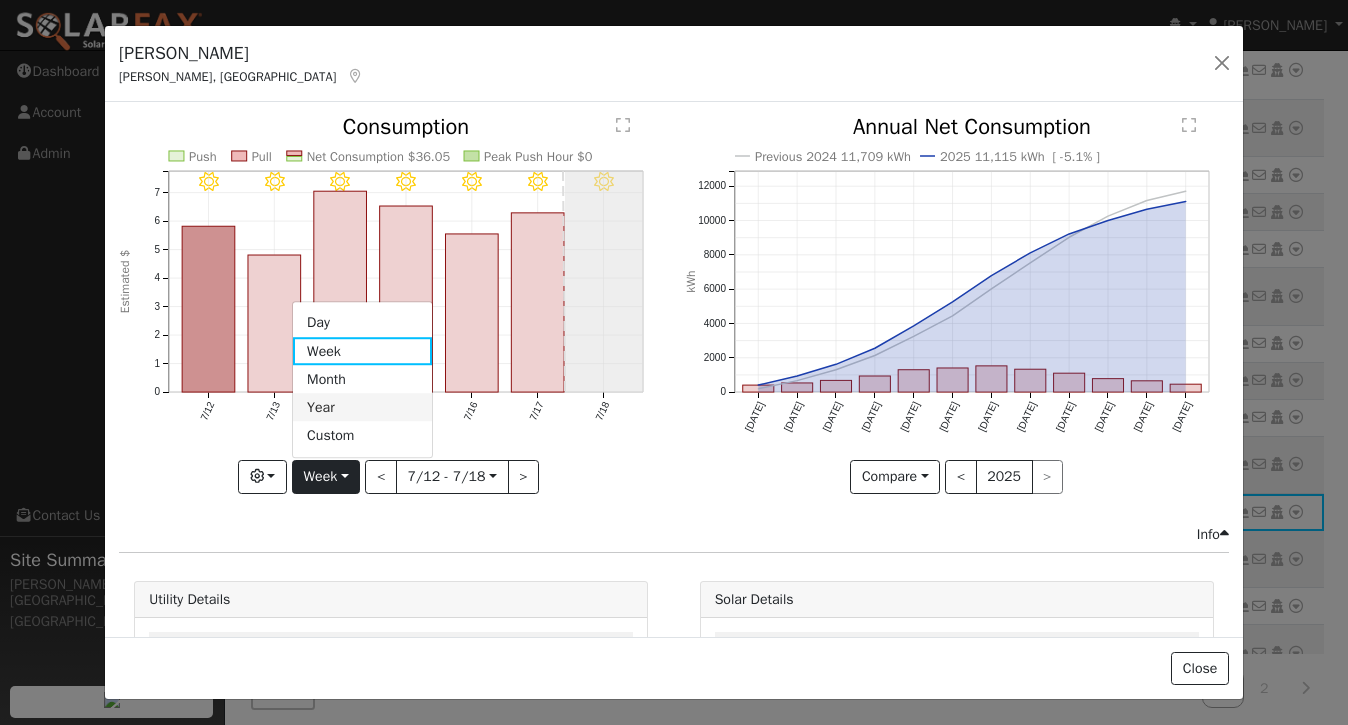 click on "Year" at bounding box center [362, 408] 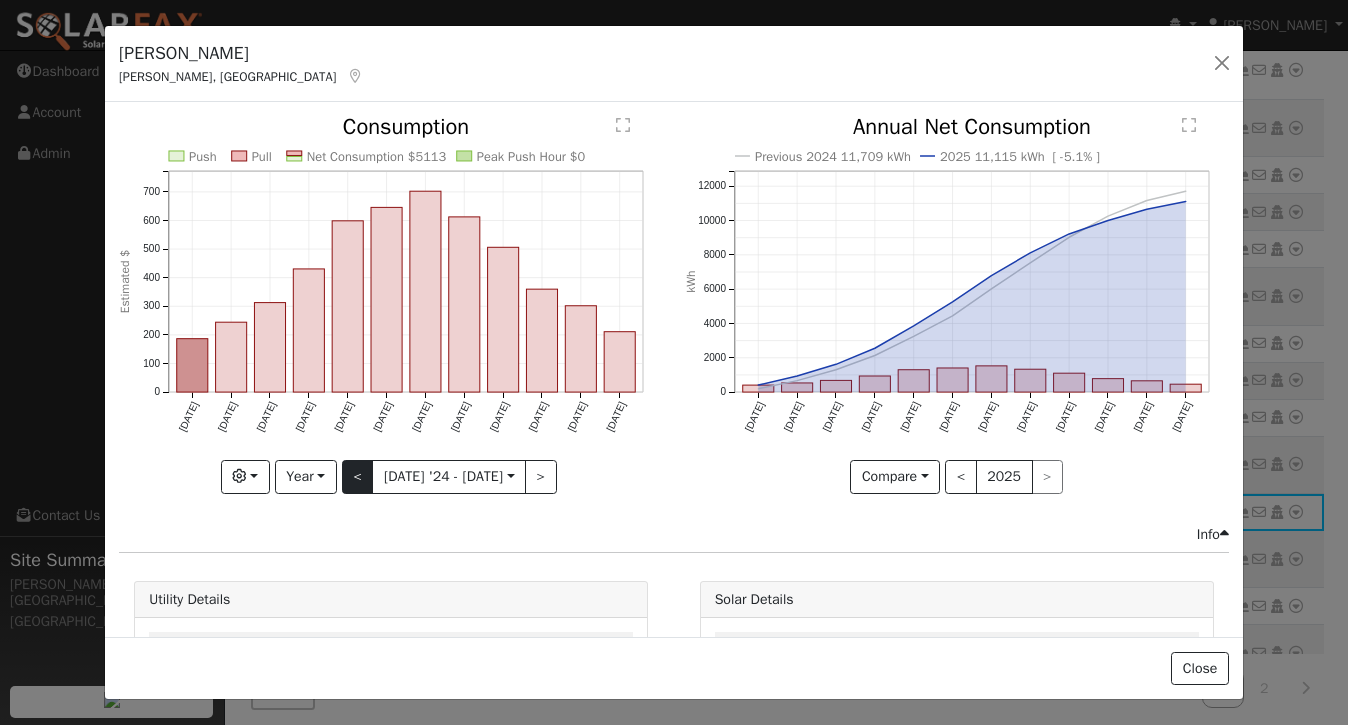 click on "<" at bounding box center (358, 477) 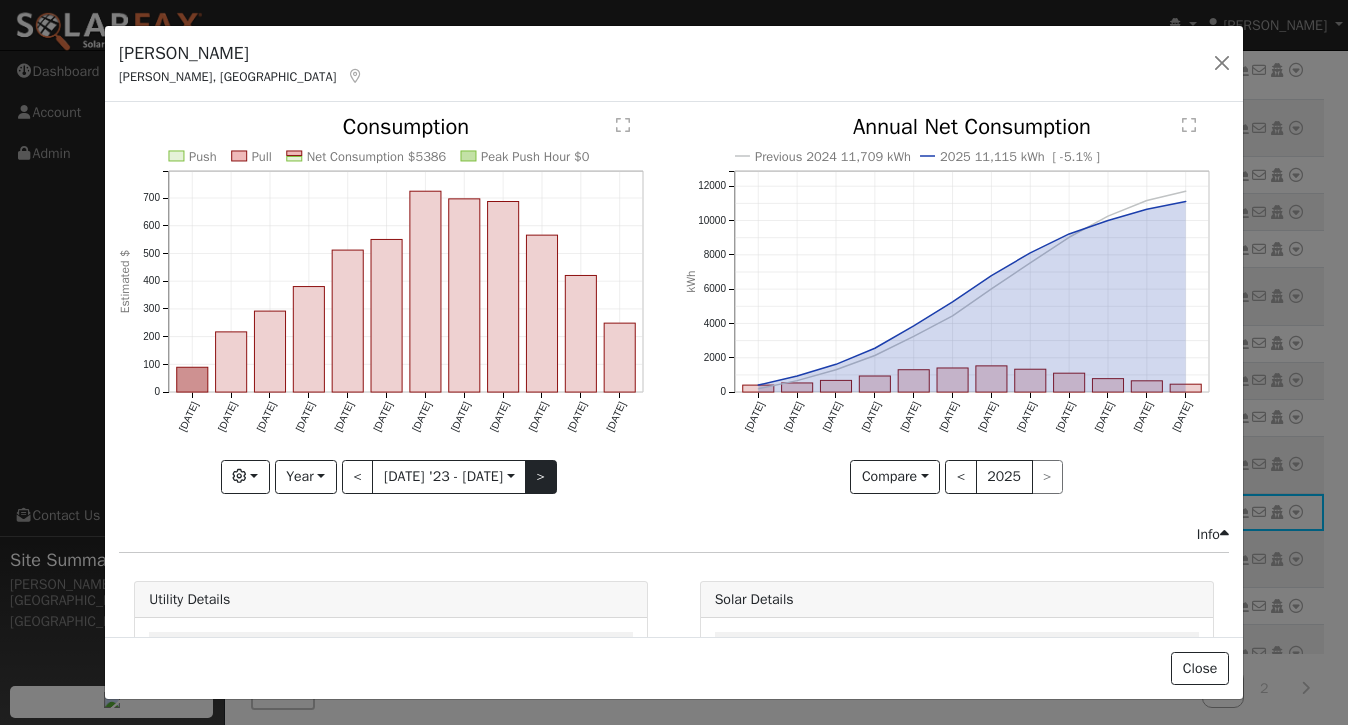 click on ">" at bounding box center (541, 477) 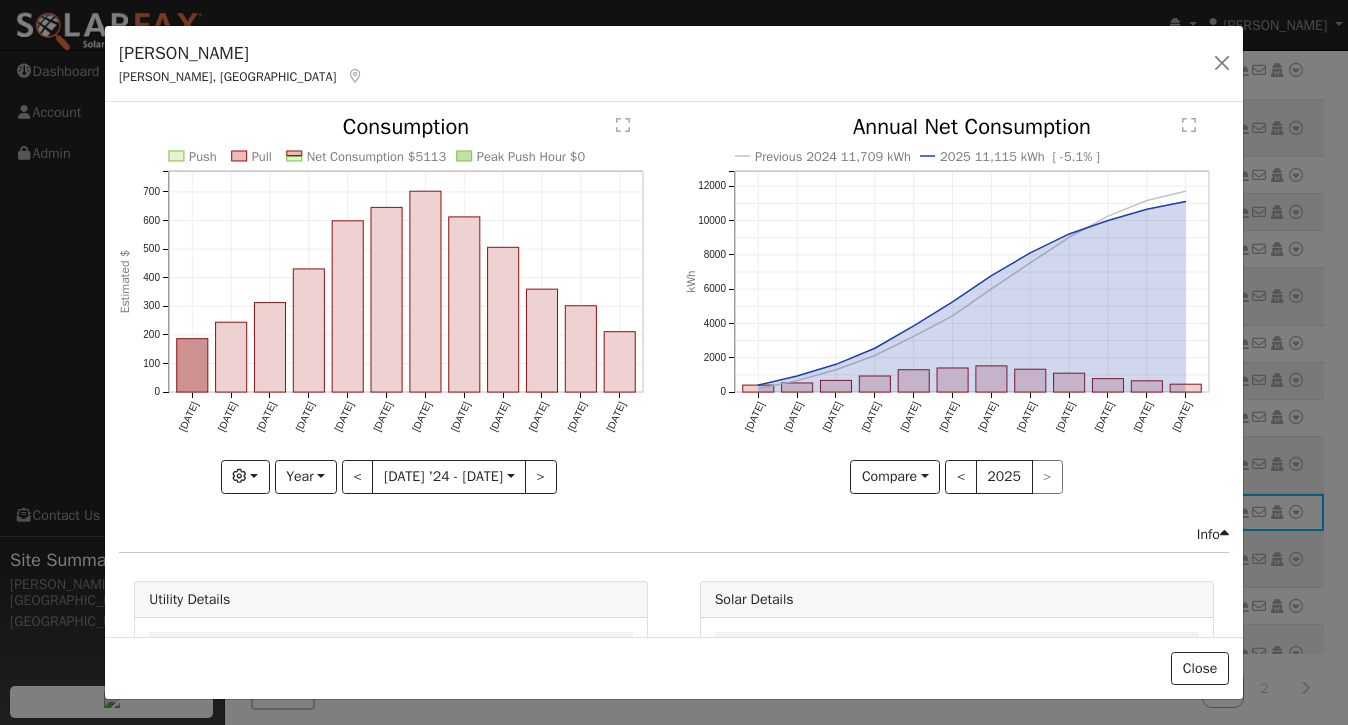 click on "Robert Gardener Willits, CA   Default Account Default Account 64 State St, Willits, CA 95490 Primary Account" at bounding box center (674, 64) 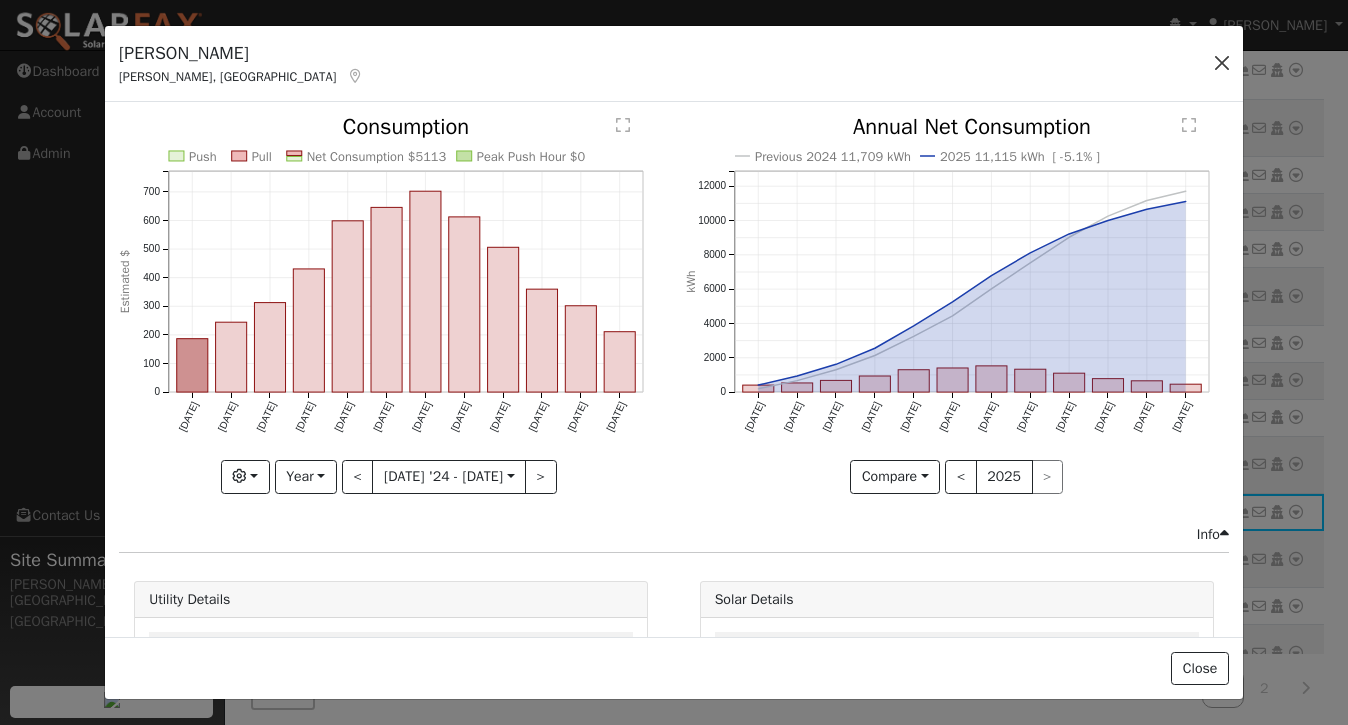 click at bounding box center [1222, 63] 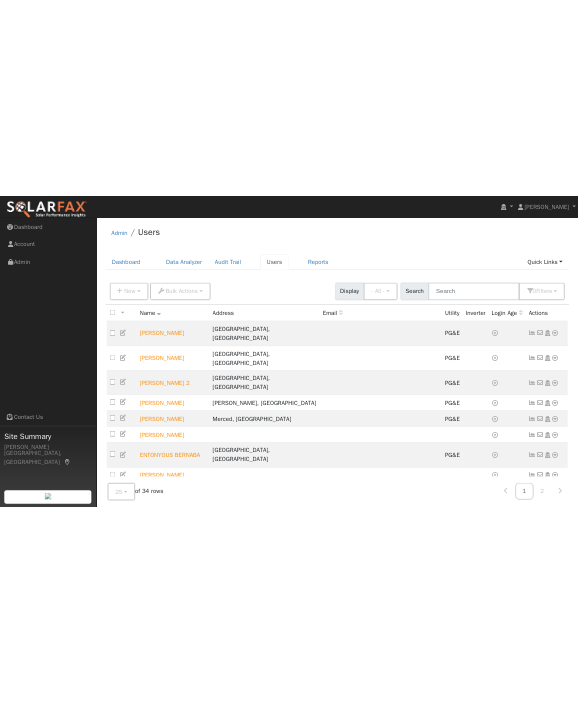 scroll, scrollTop: 0, scrollLeft: 0, axis: both 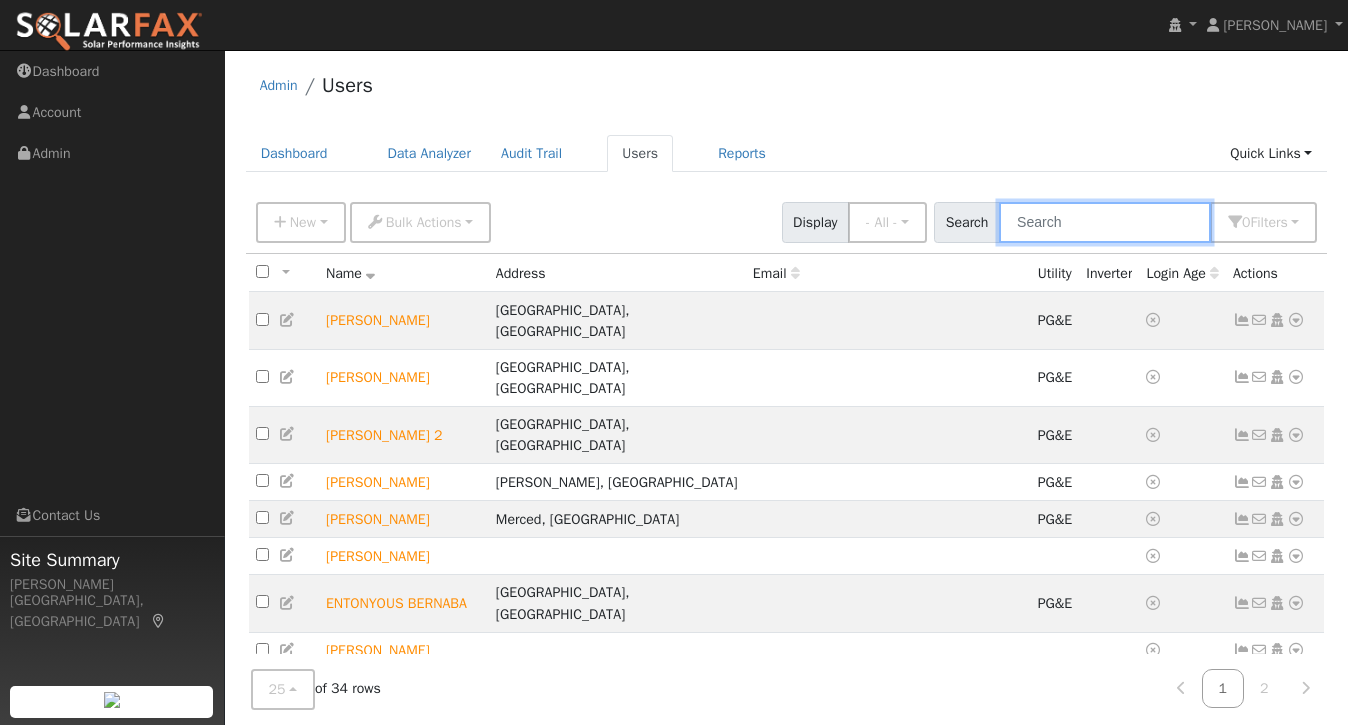click at bounding box center (1105, 222) 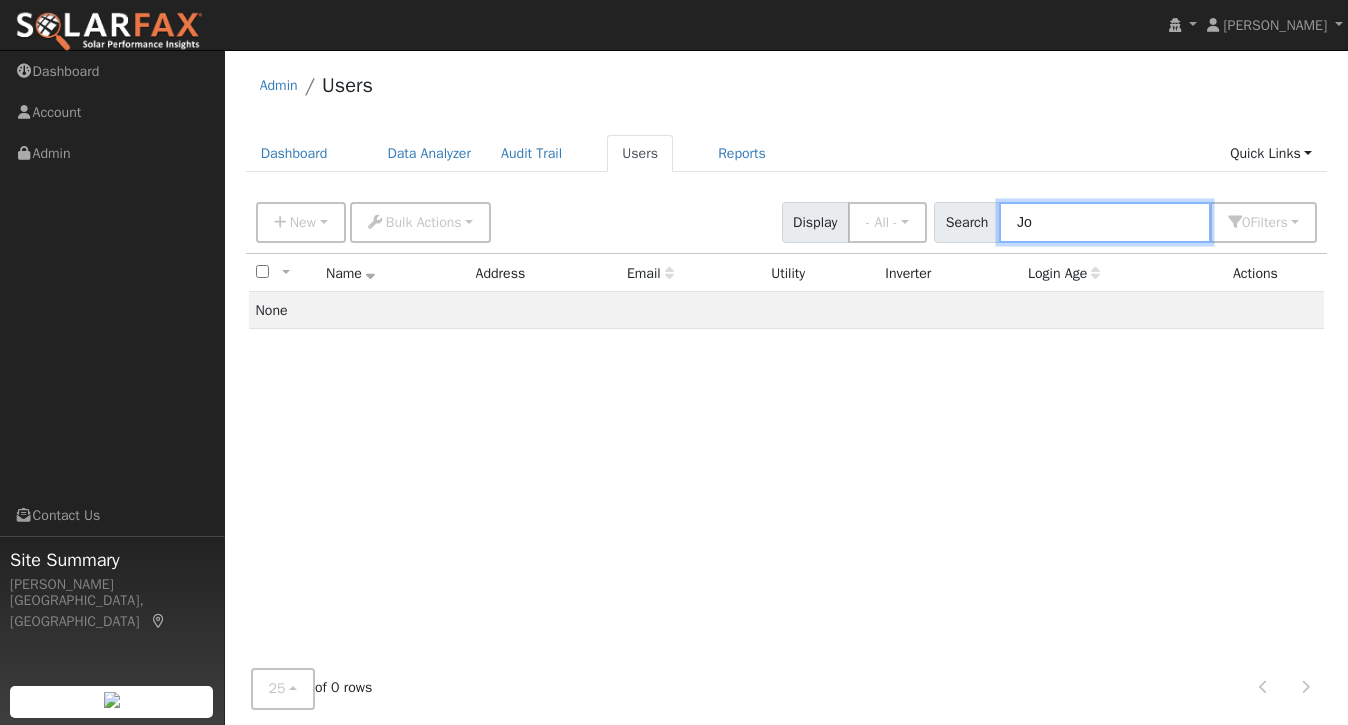 type on "J" 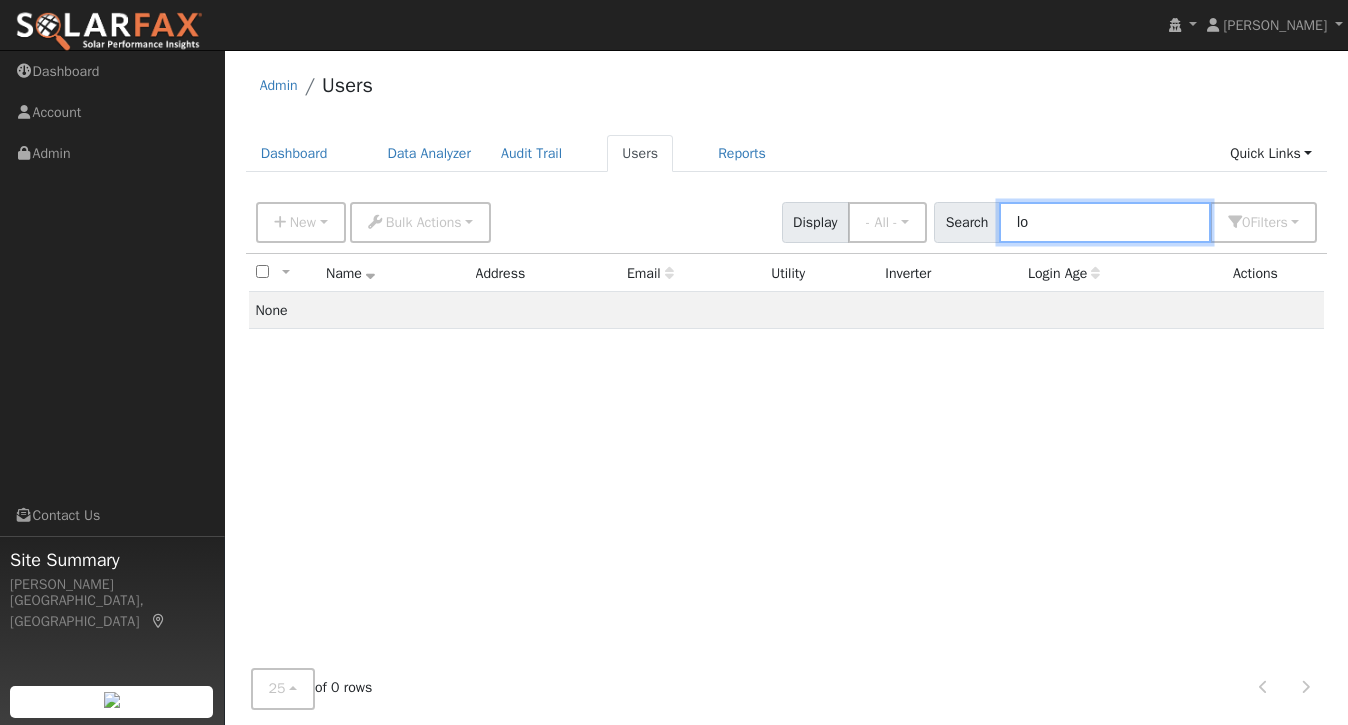 type on "lo" 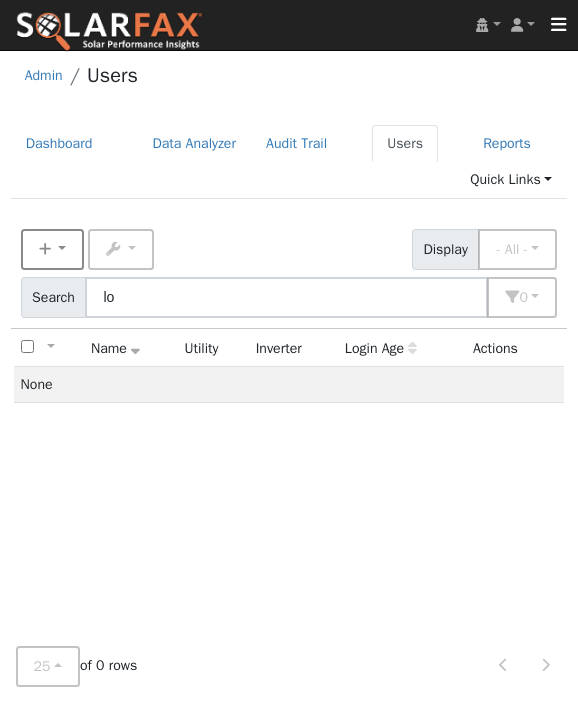 click on "New" at bounding box center [53, 249] 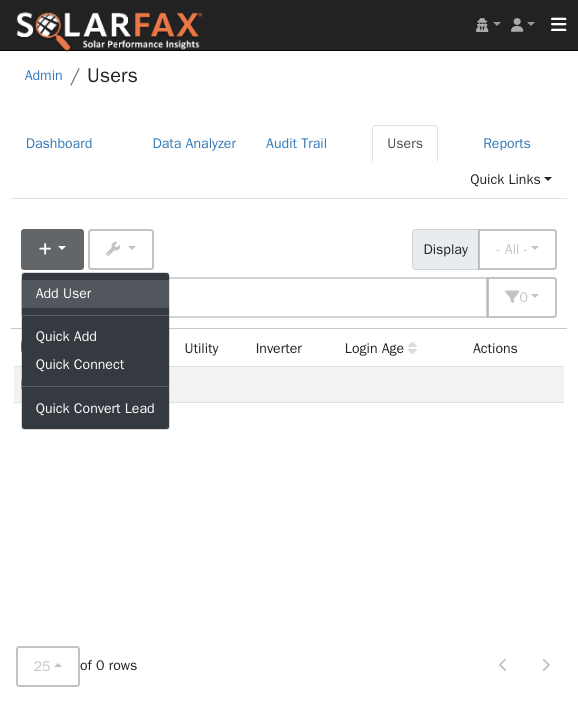 click on "Add User" at bounding box center [95, 294] 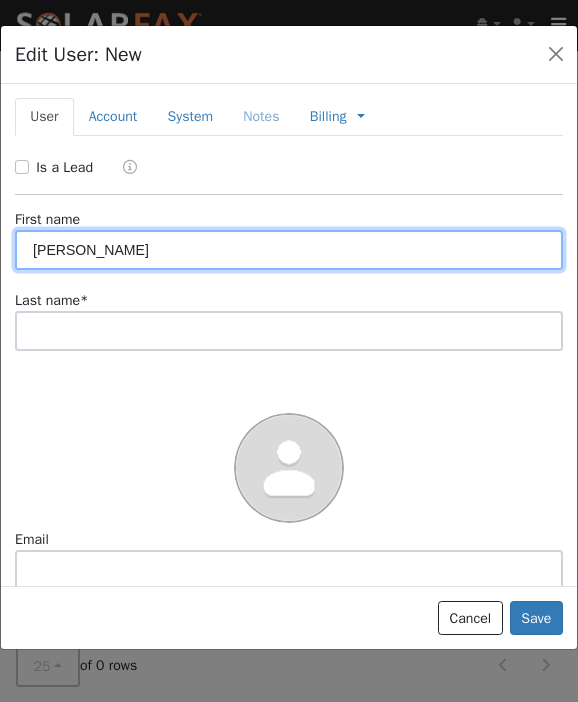 type on "Jonas" 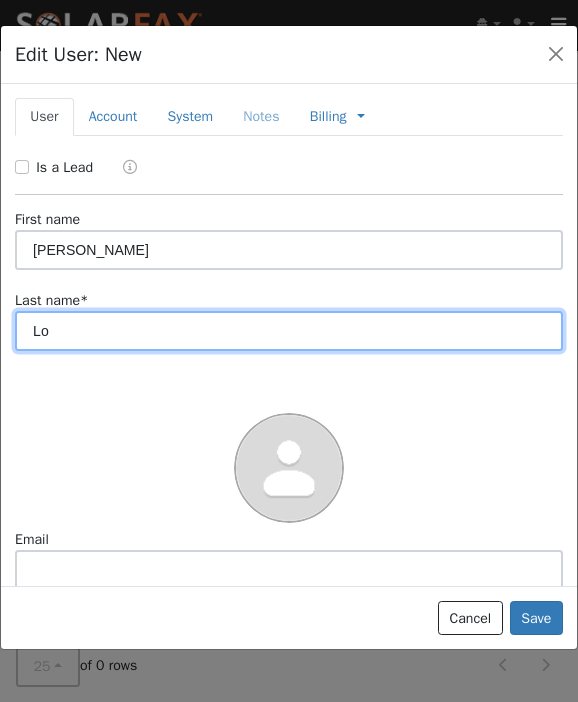 type on "Lo" 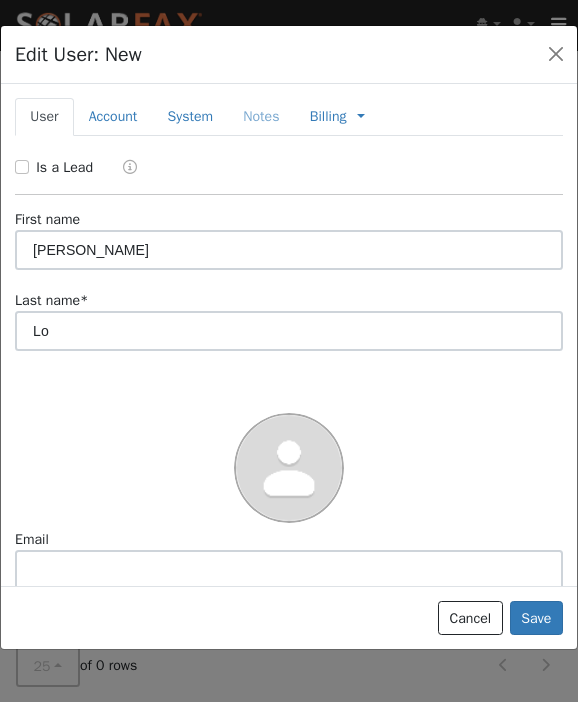click on "Is a Lead" at bounding box center (22, 167) 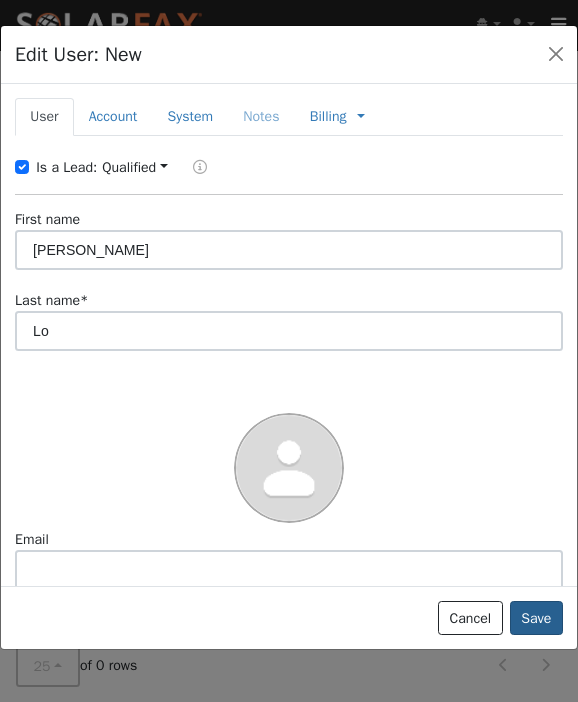 click on "Save" at bounding box center [536, 618] 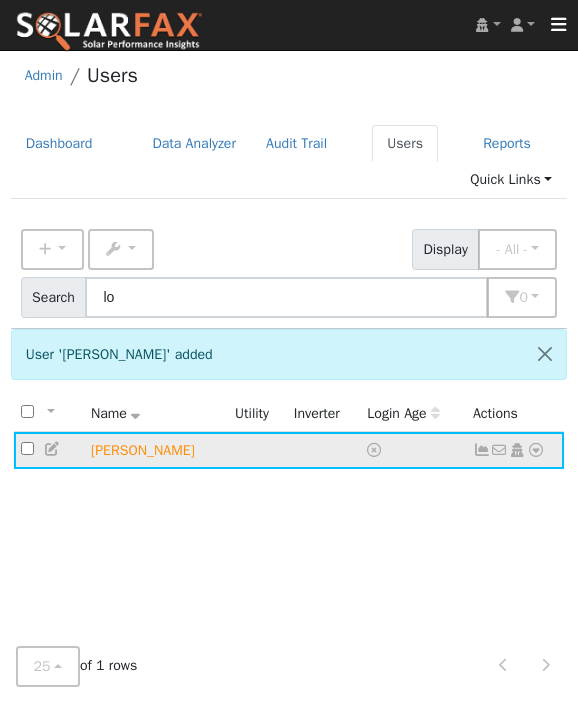 click at bounding box center (536, 450) 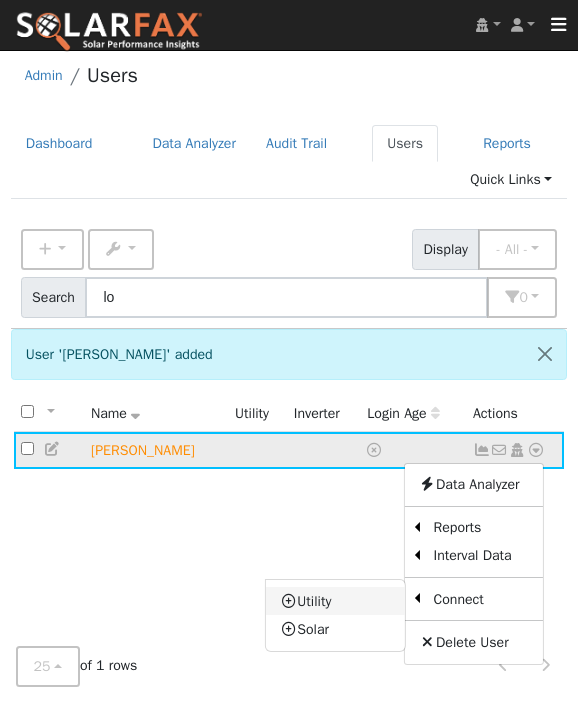 click on "Utility" at bounding box center [335, 601] 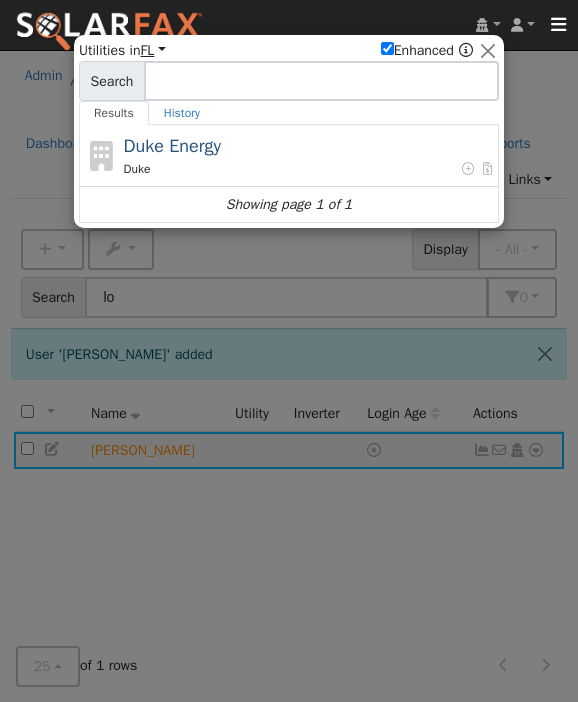 click on "FL" at bounding box center [153, 50] 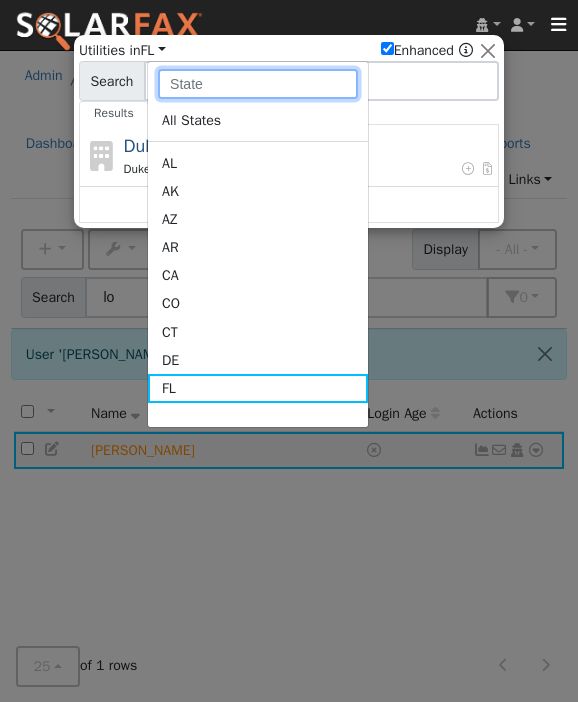 click at bounding box center [258, 84] 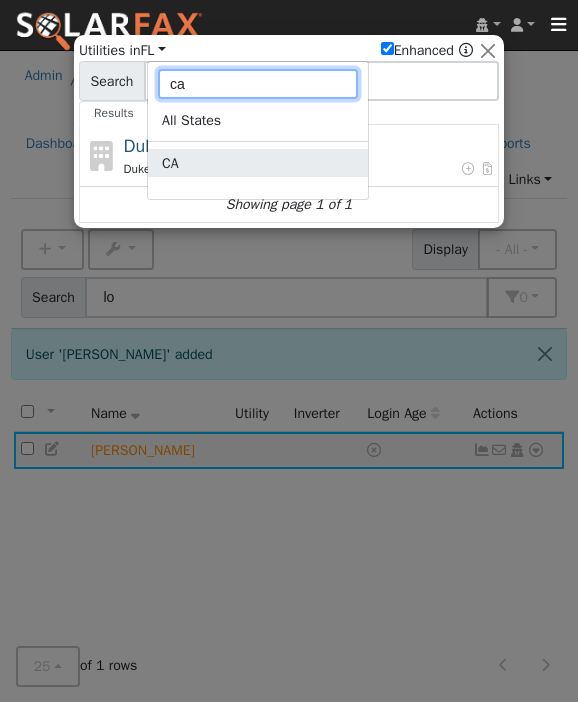 type on "ca" 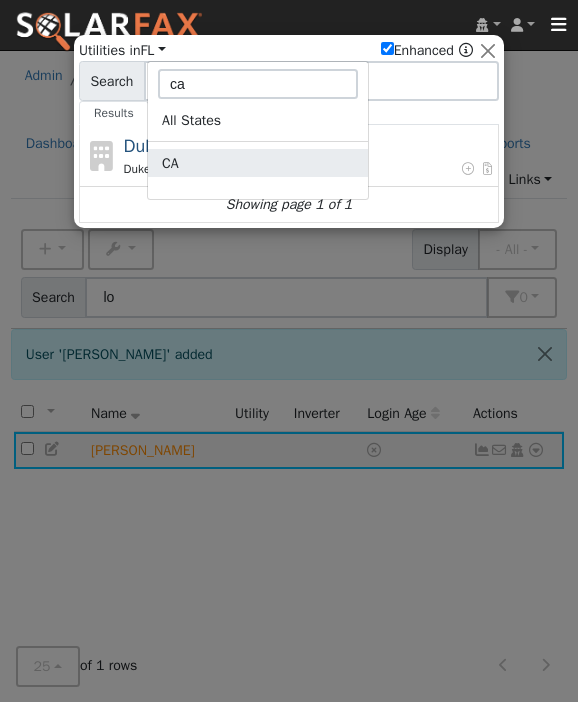 click on "CA" 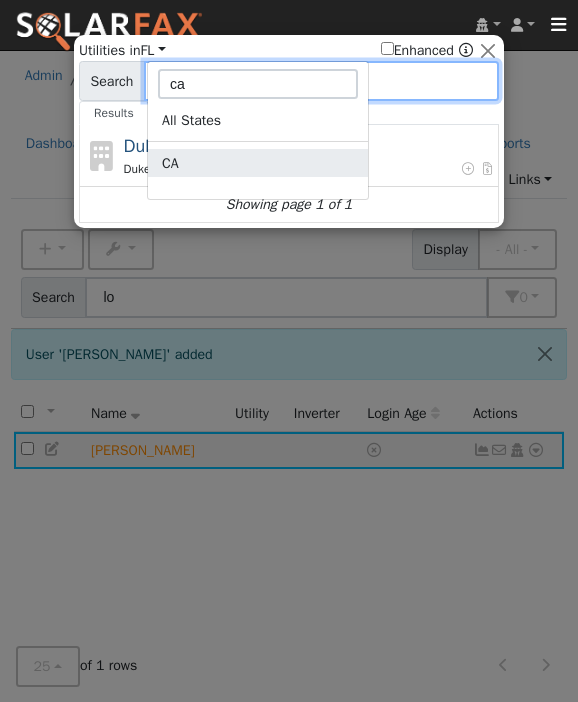 checkbox on "false" 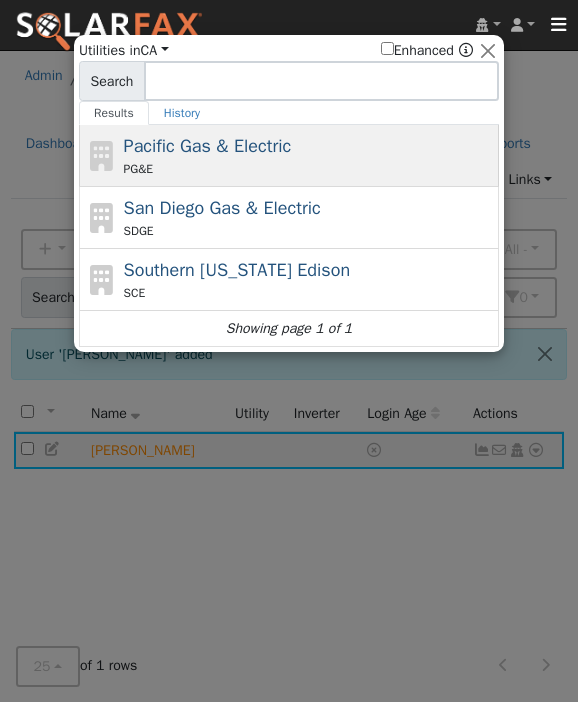 click on "Pacific Gas & Electric" at bounding box center [208, 146] 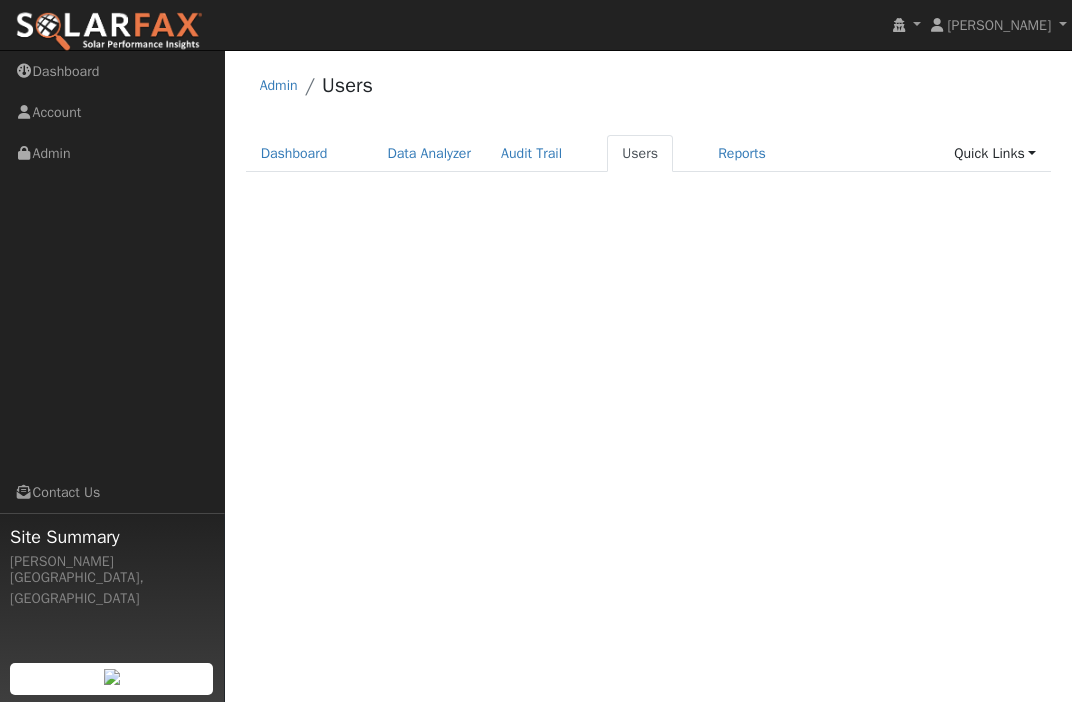 scroll, scrollTop: 0, scrollLeft: 0, axis: both 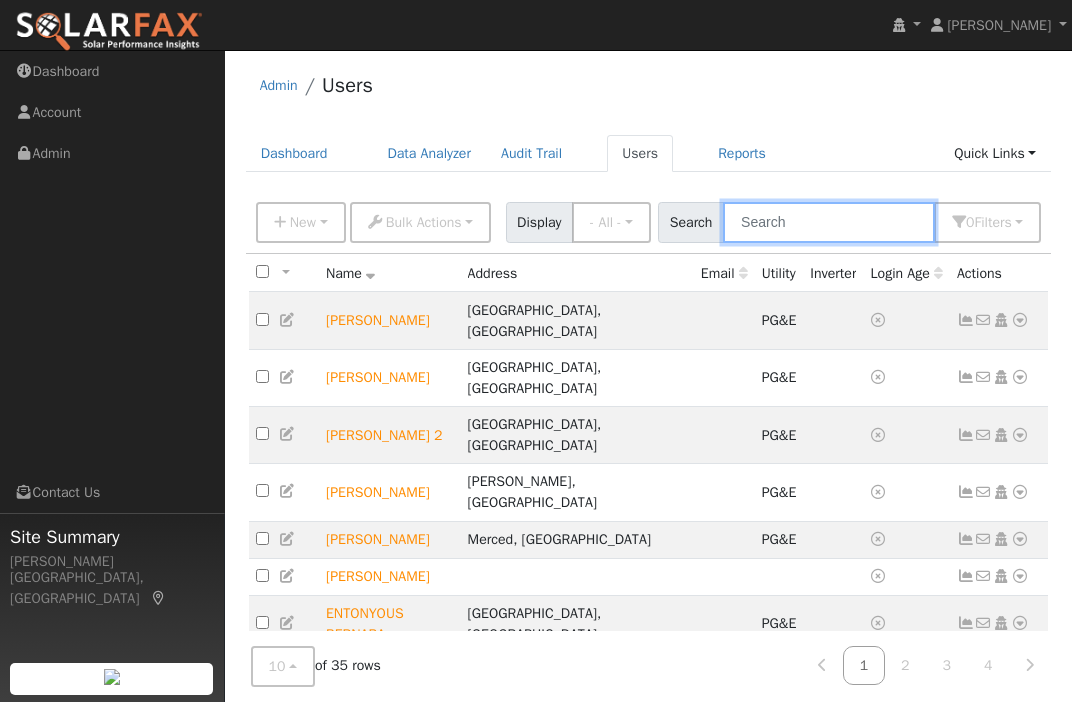 click at bounding box center [829, 222] 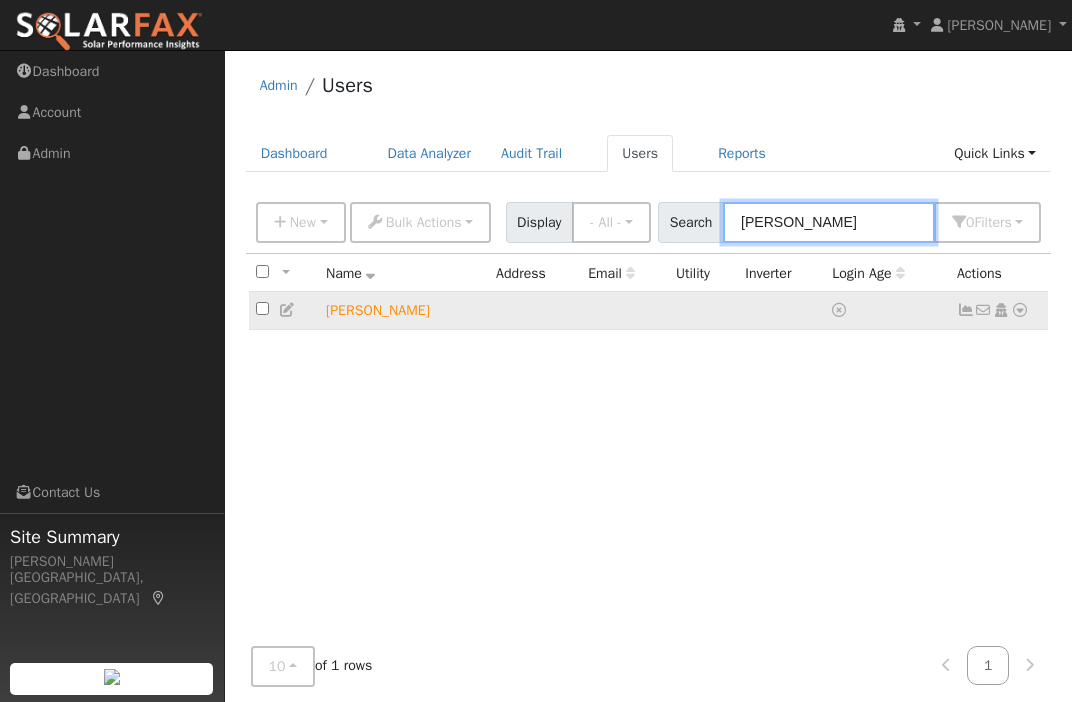 type on "[PERSON_NAME]" 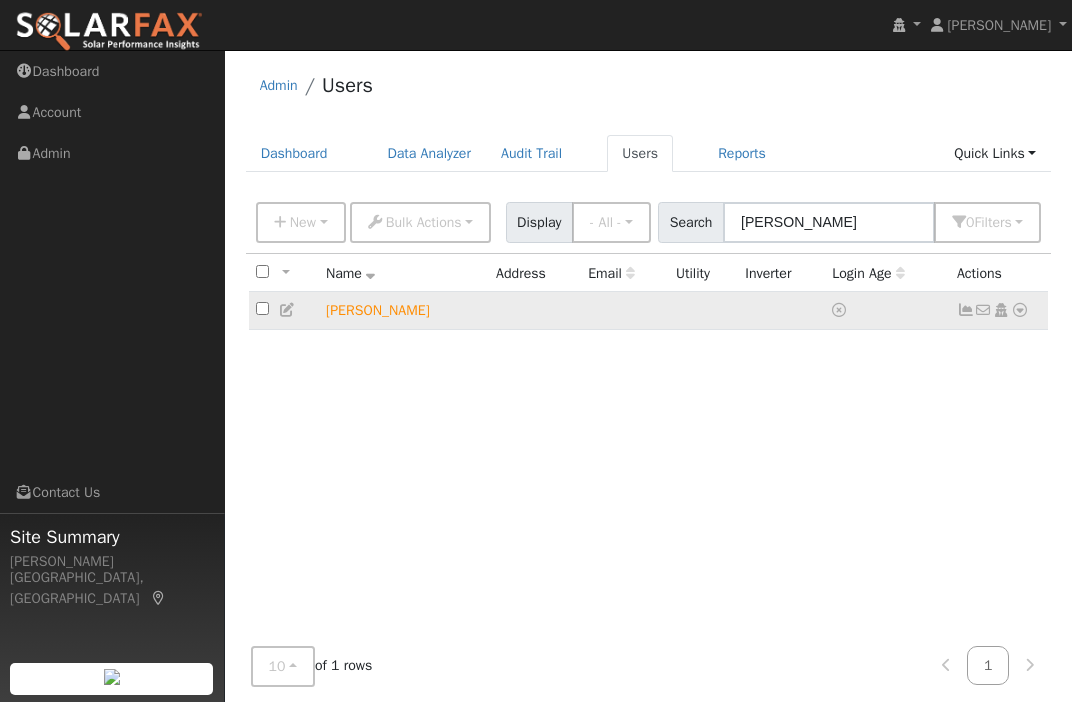 click at bounding box center [1020, 310] 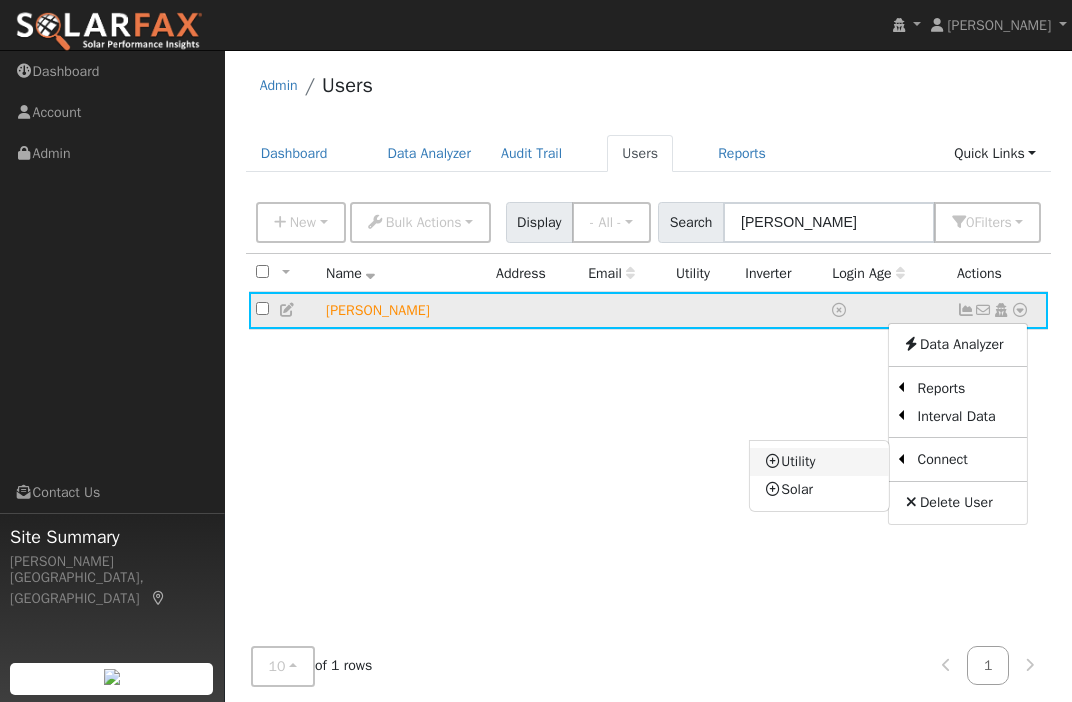 click on "Utility" at bounding box center (819, 462) 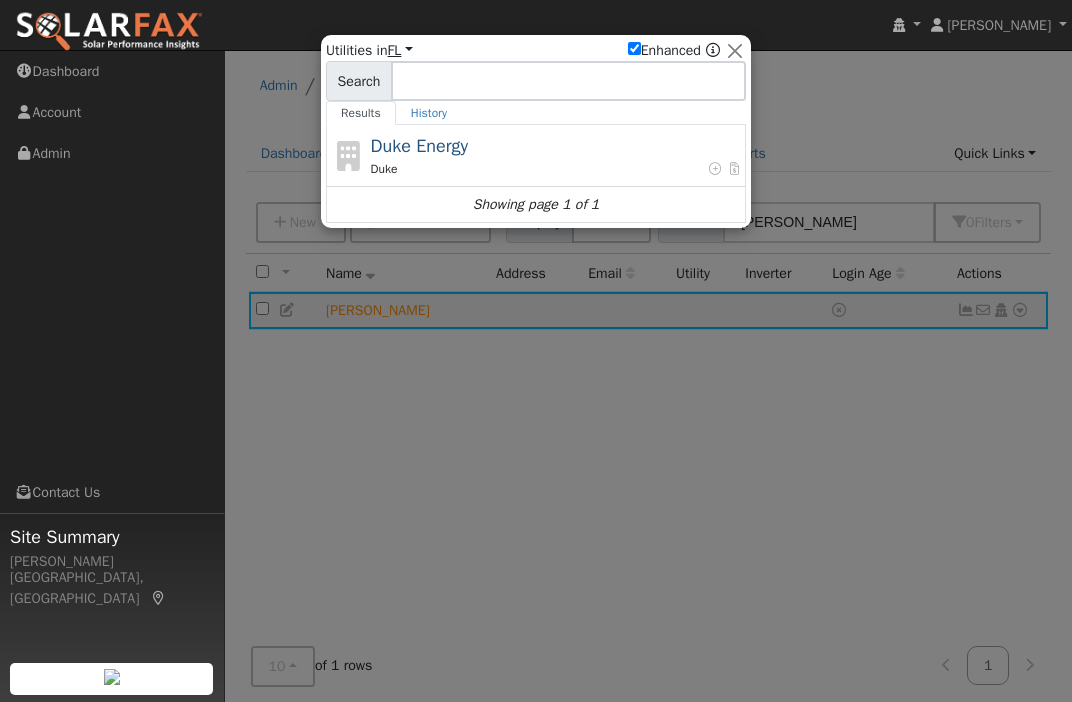 click on "FL" at bounding box center [400, 50] 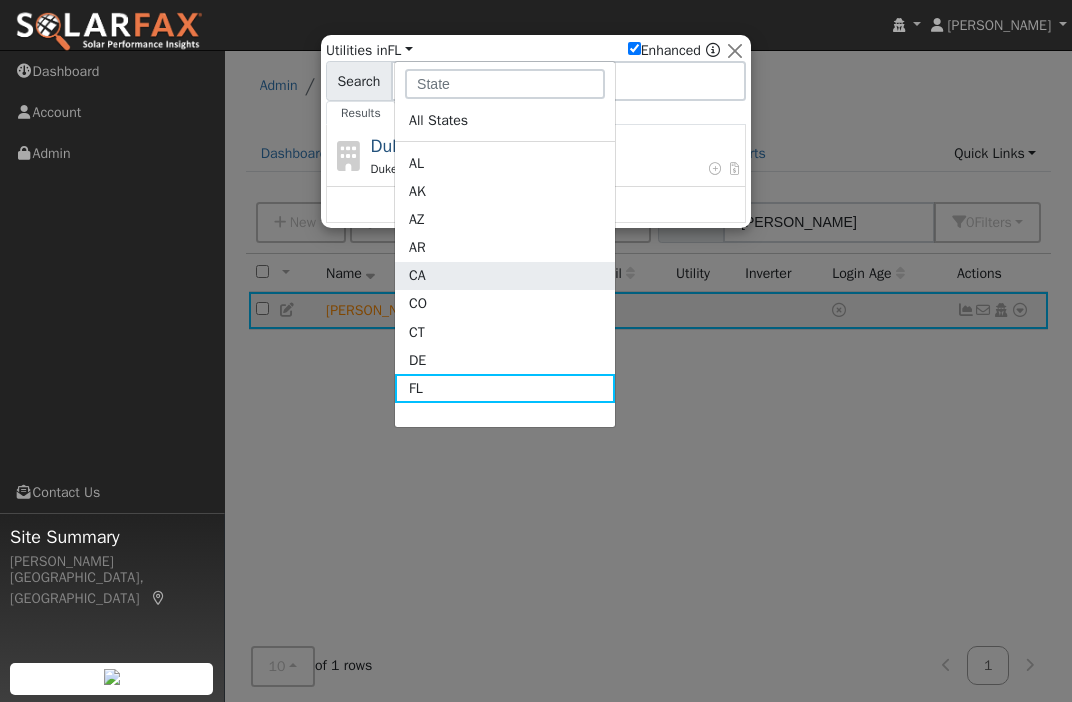 click on "CA" 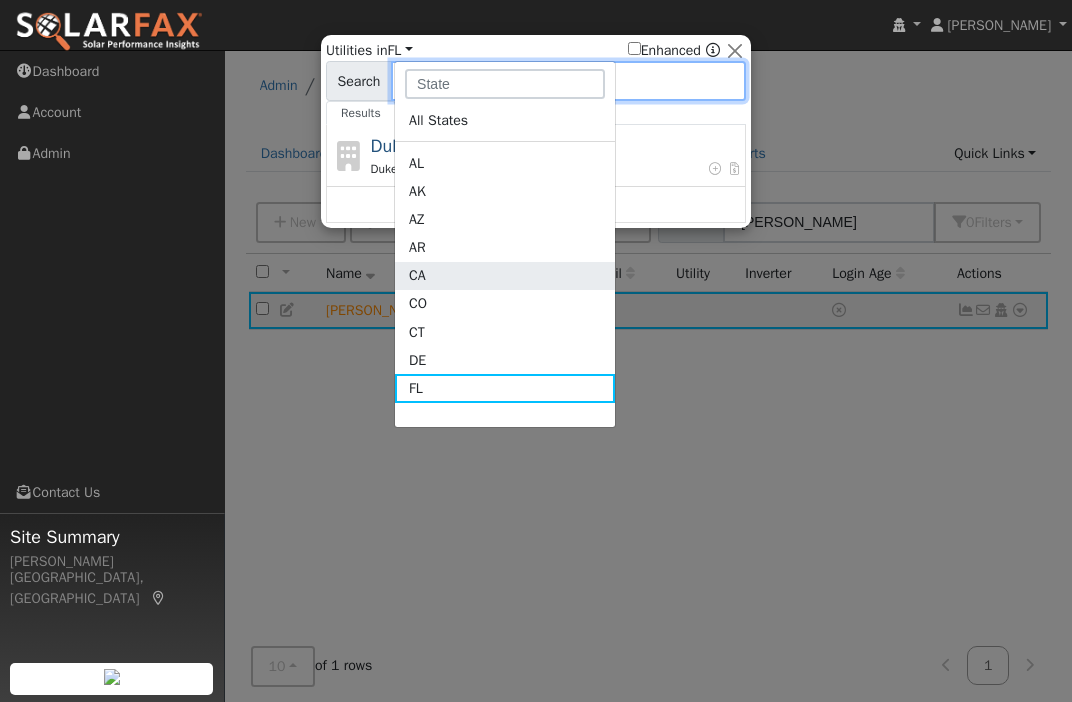 checkbox on "false" 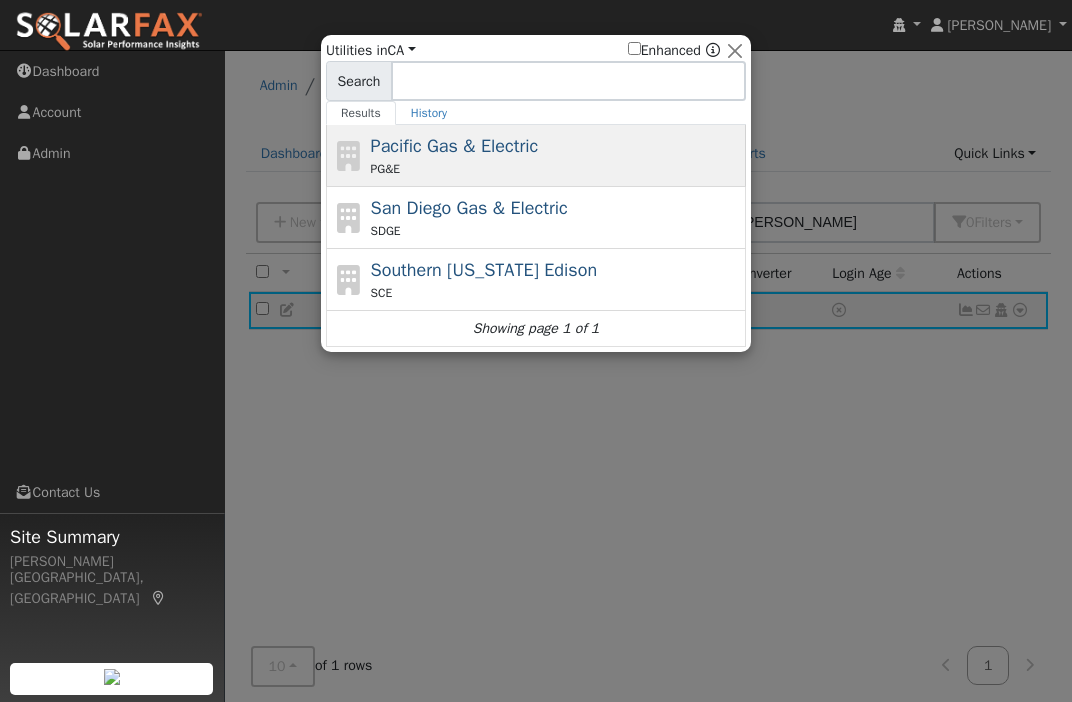 click on "Pacific Gas & Electric" at bounding box center [455, 146] 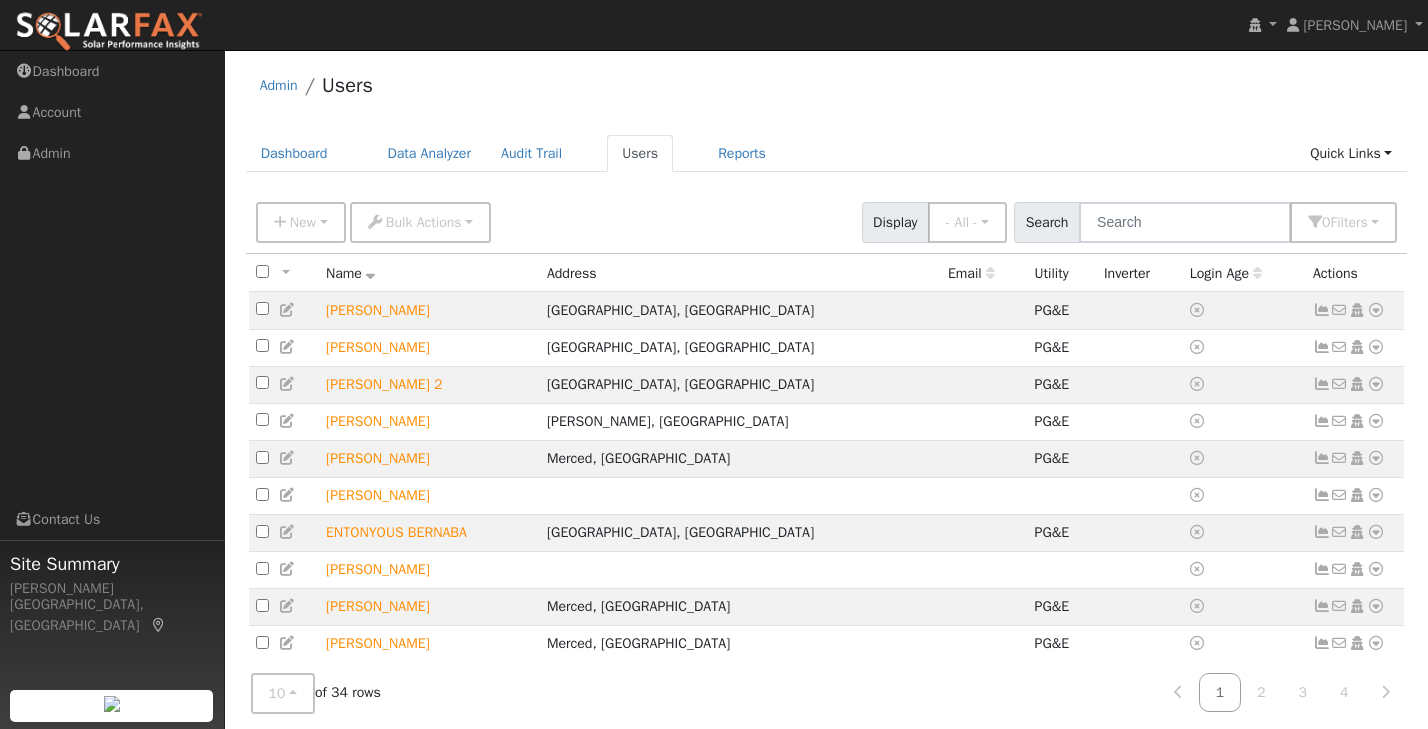 scroll, scrollTop: 0, scrollLeft: 0, axis: both 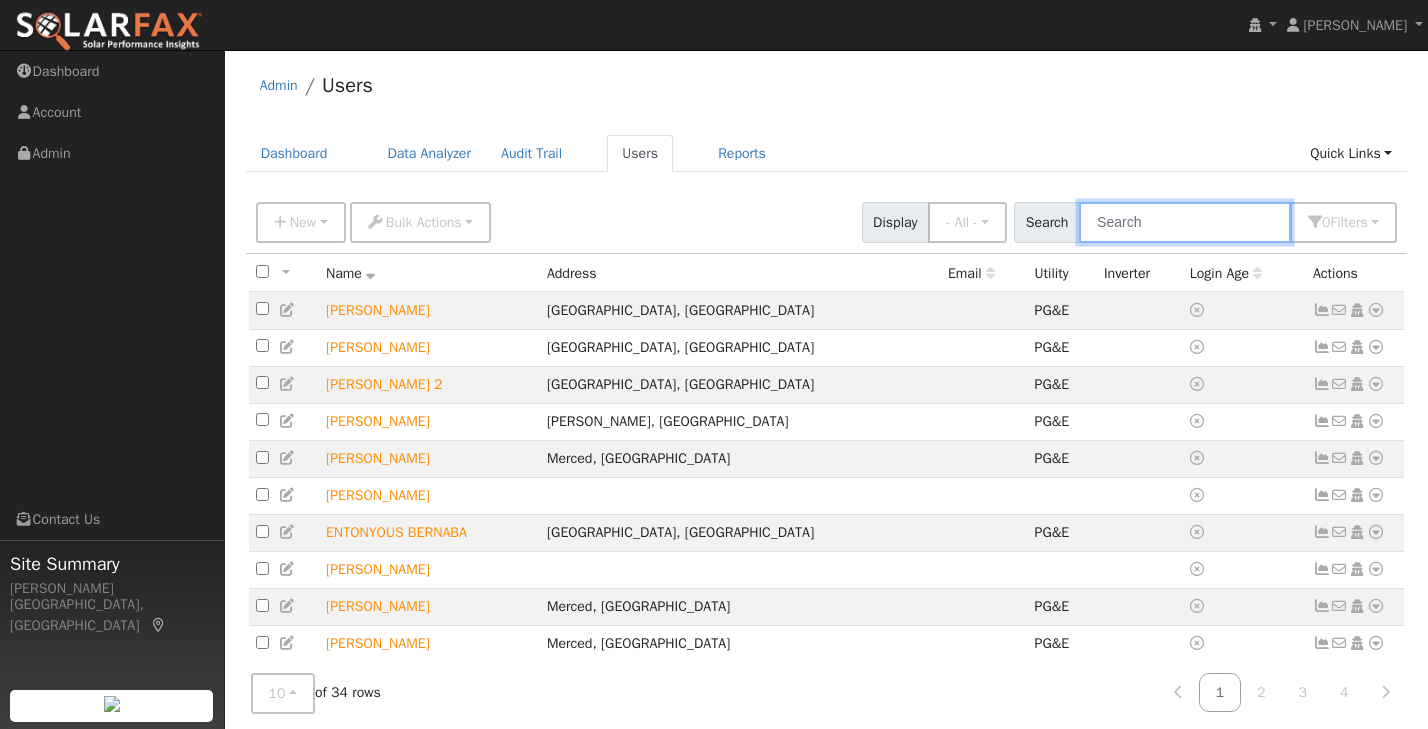 click at bounding box center (1185, 222) 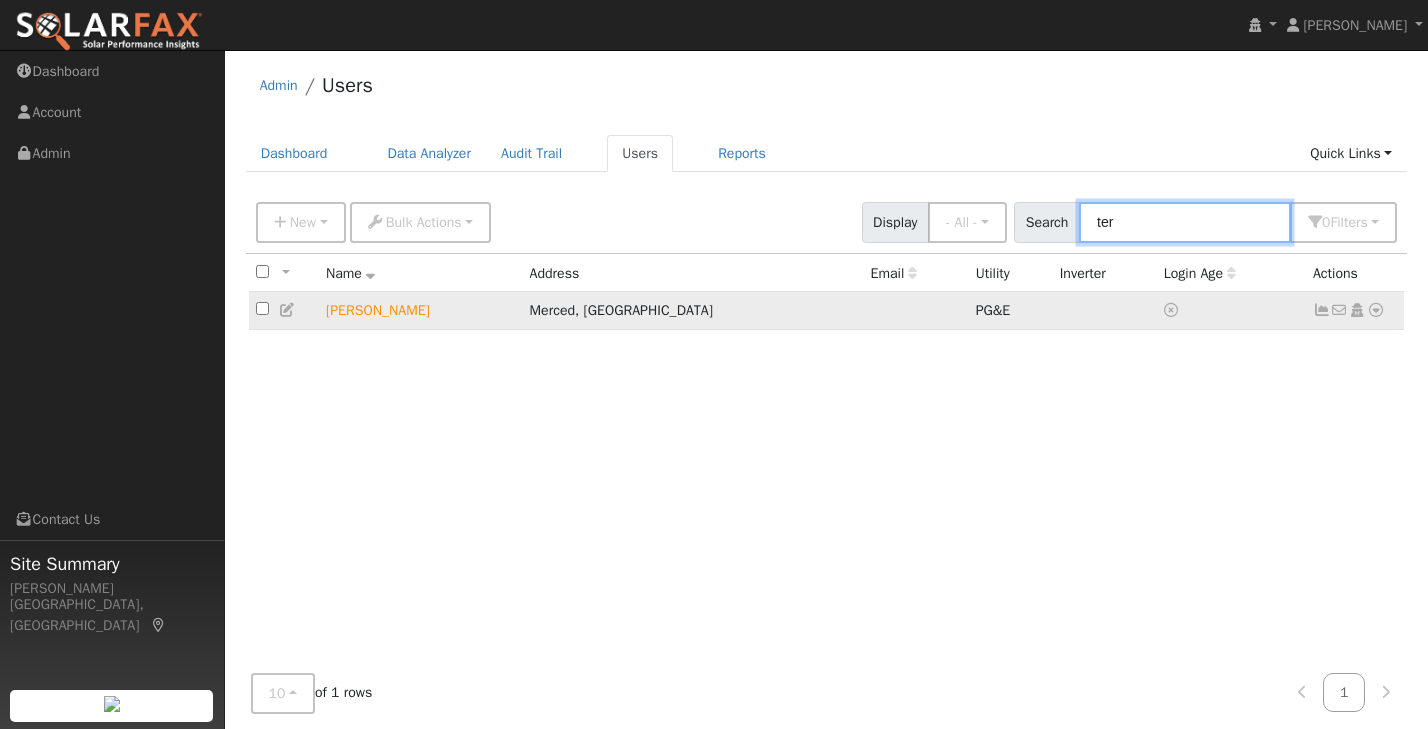 type on "ter" 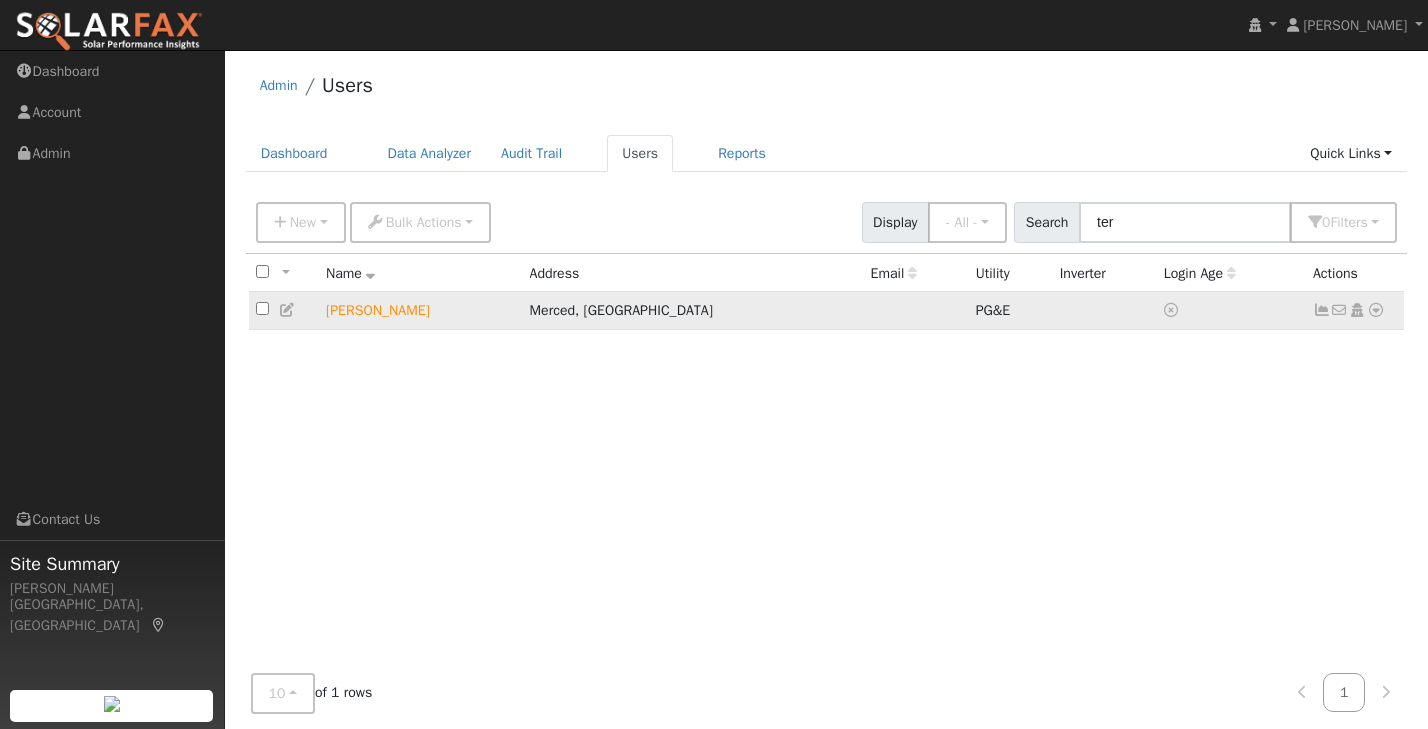 click at bounding box center (1322, 310) 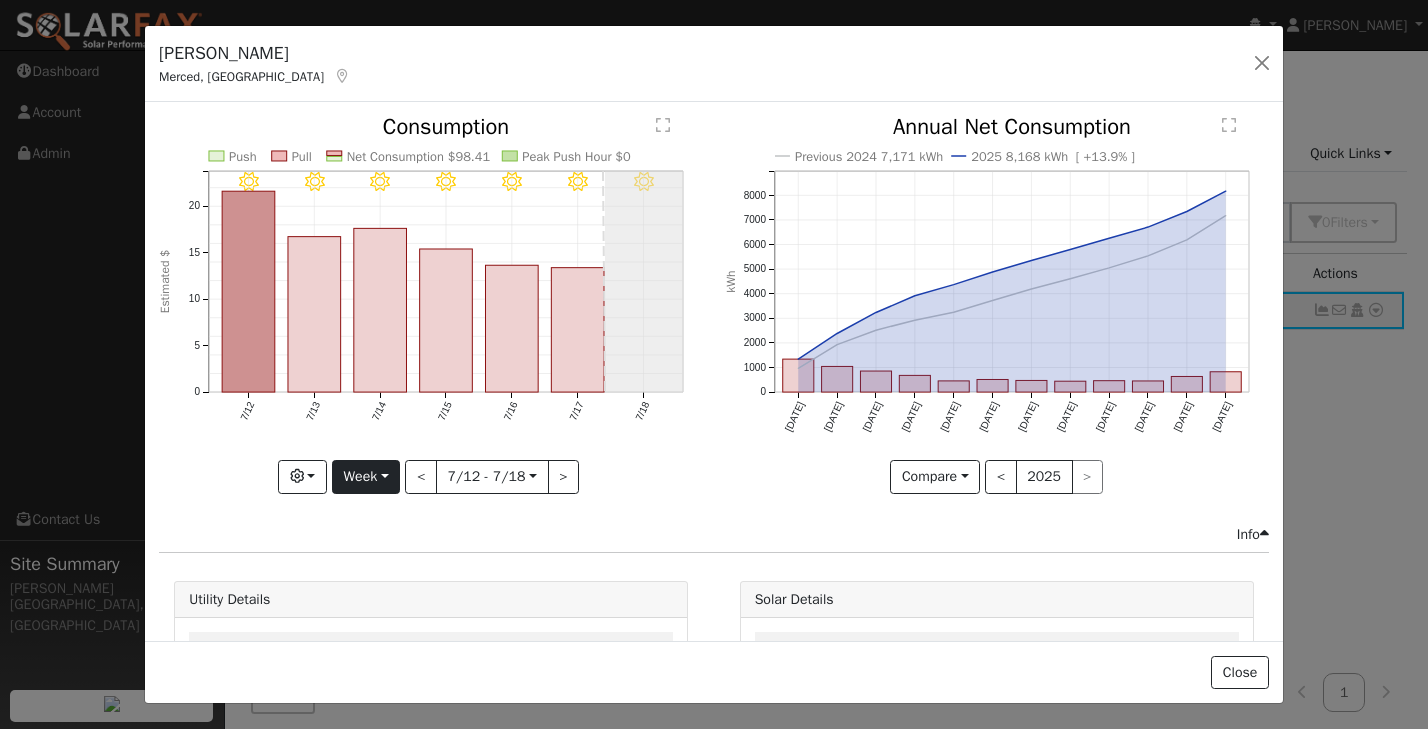 click on "Week" at bounding box center [366, 477] 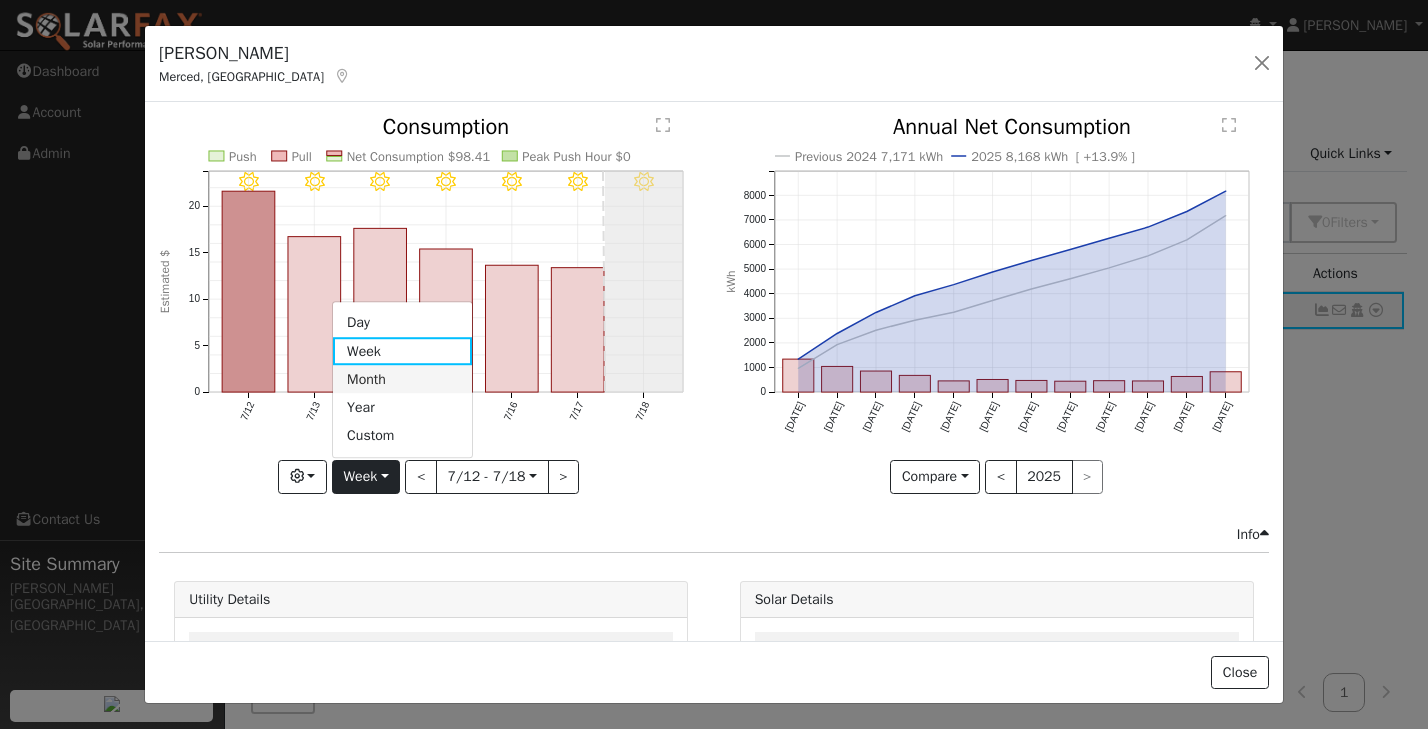 click on "Month" at bounding box center [402, 379] 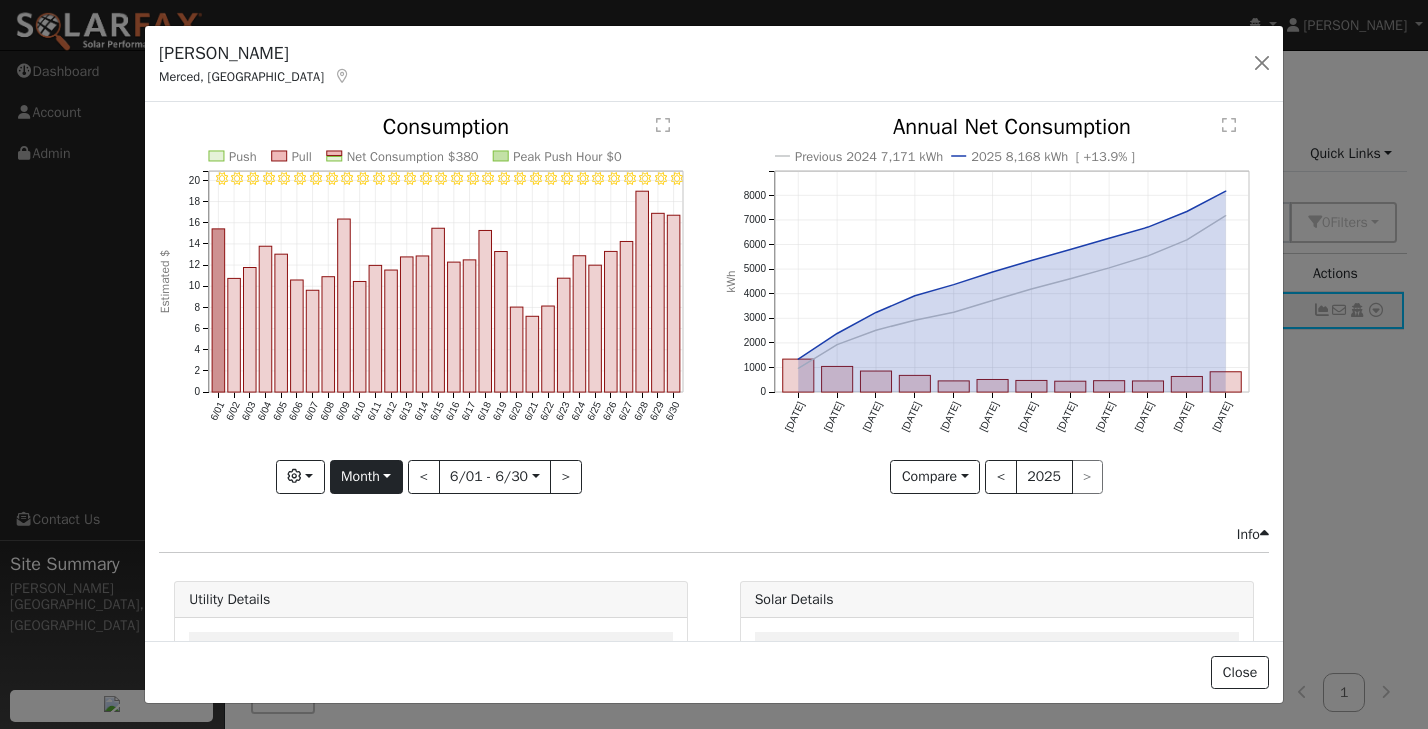 click on "Month" at bounding box center [366, 477] 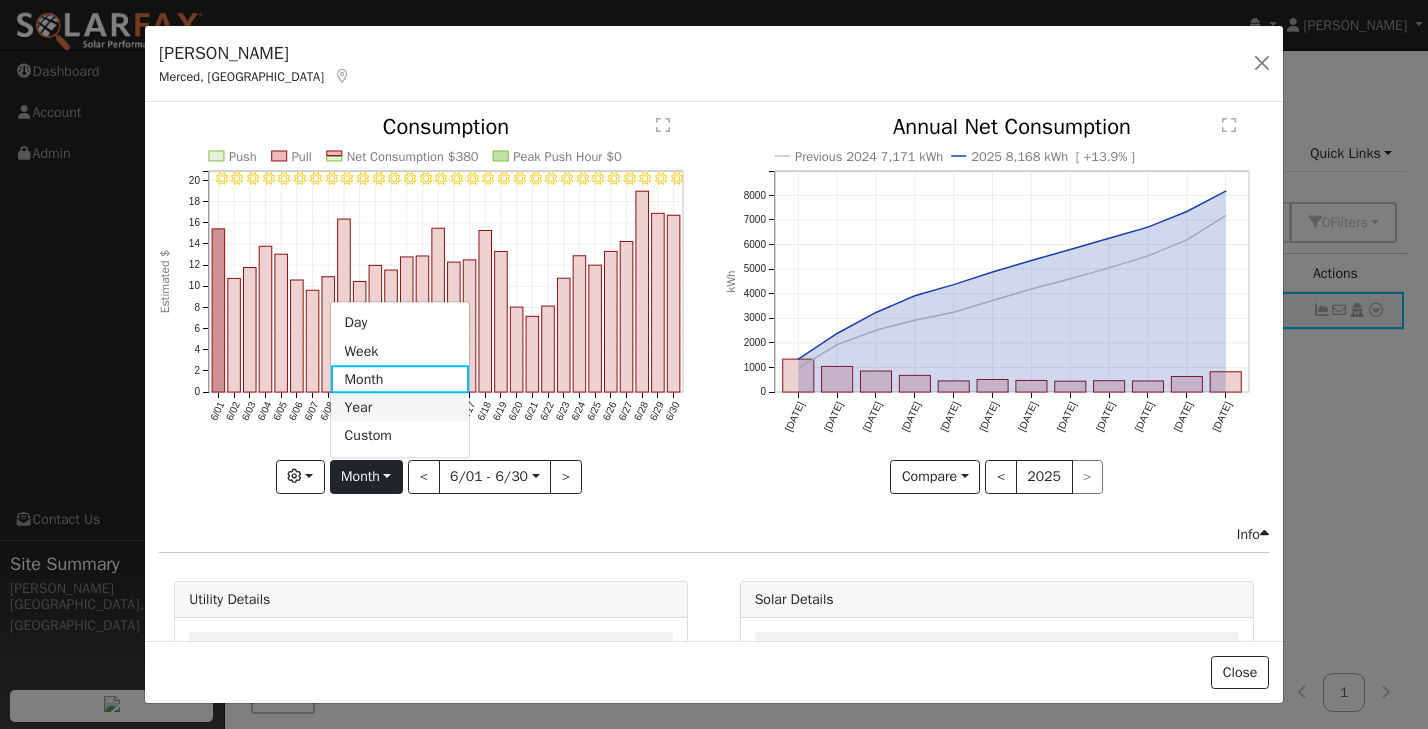 click on "Year" at bounding box center (400, 408) 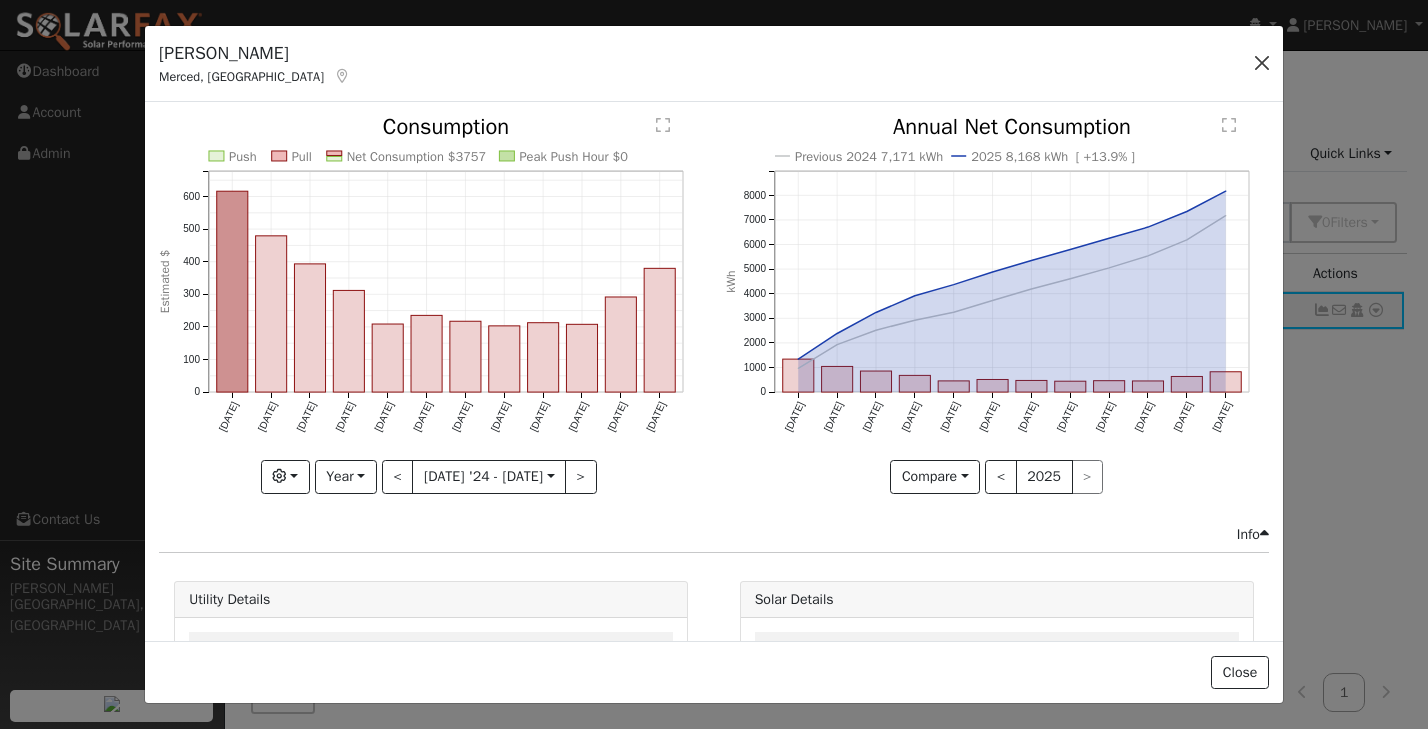click at bounding box center [1262, 63] 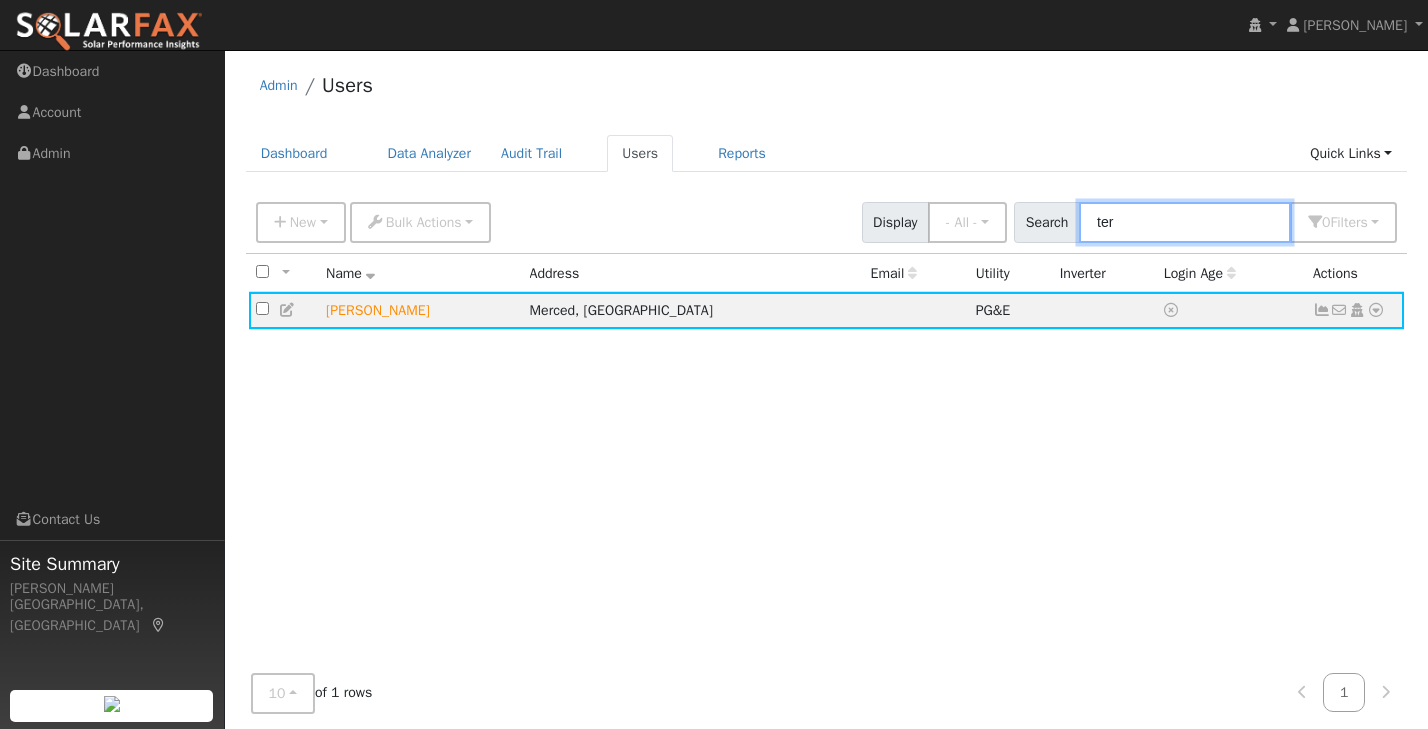 click on "ter" at bounding box center [1185, 222] 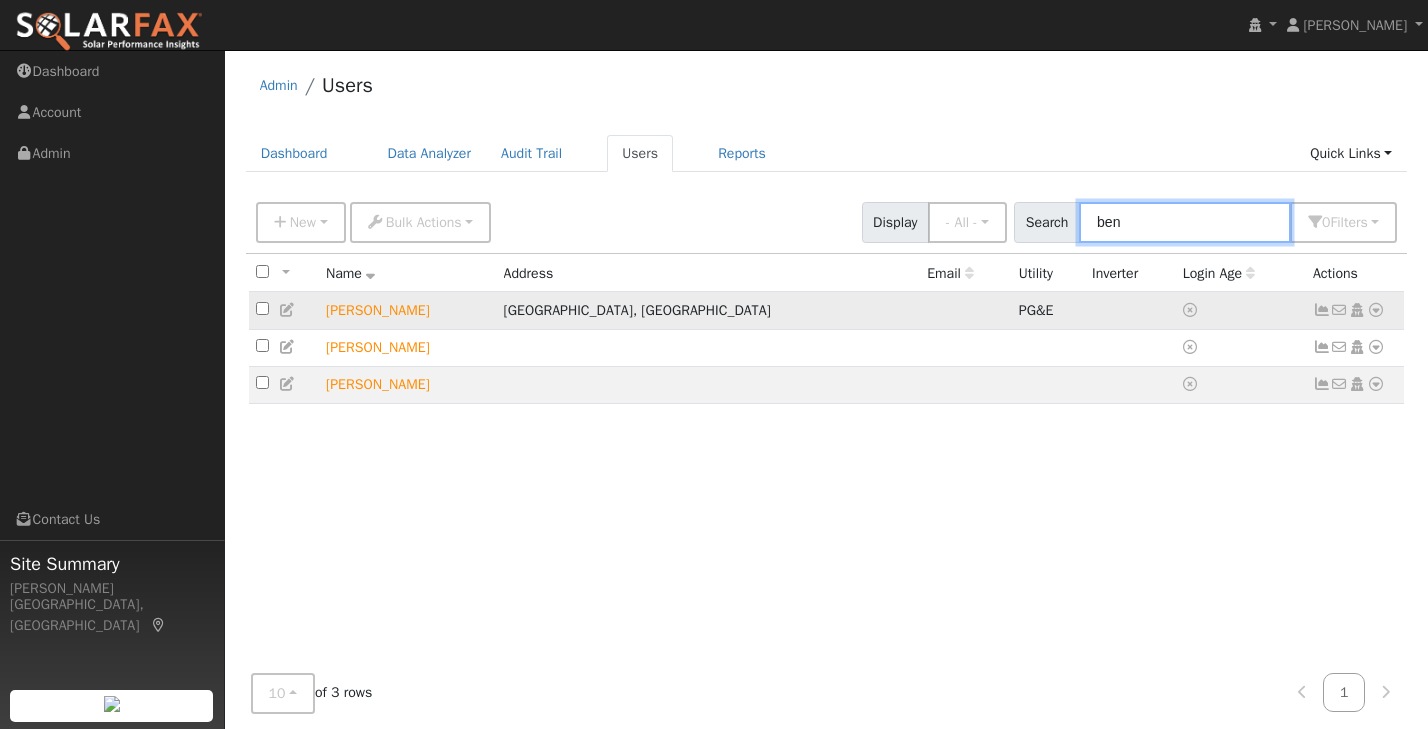 type on "ben" 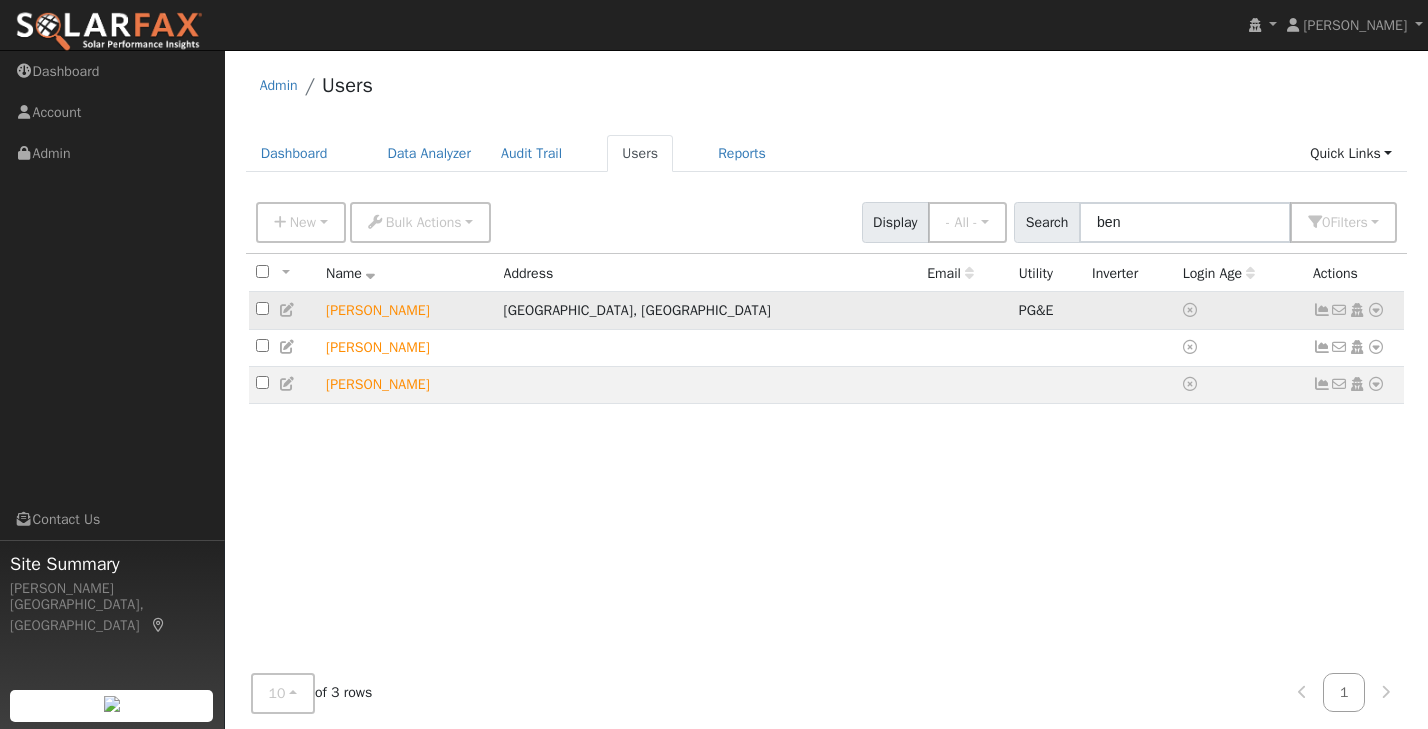 click at bounding box center (1322, 310) 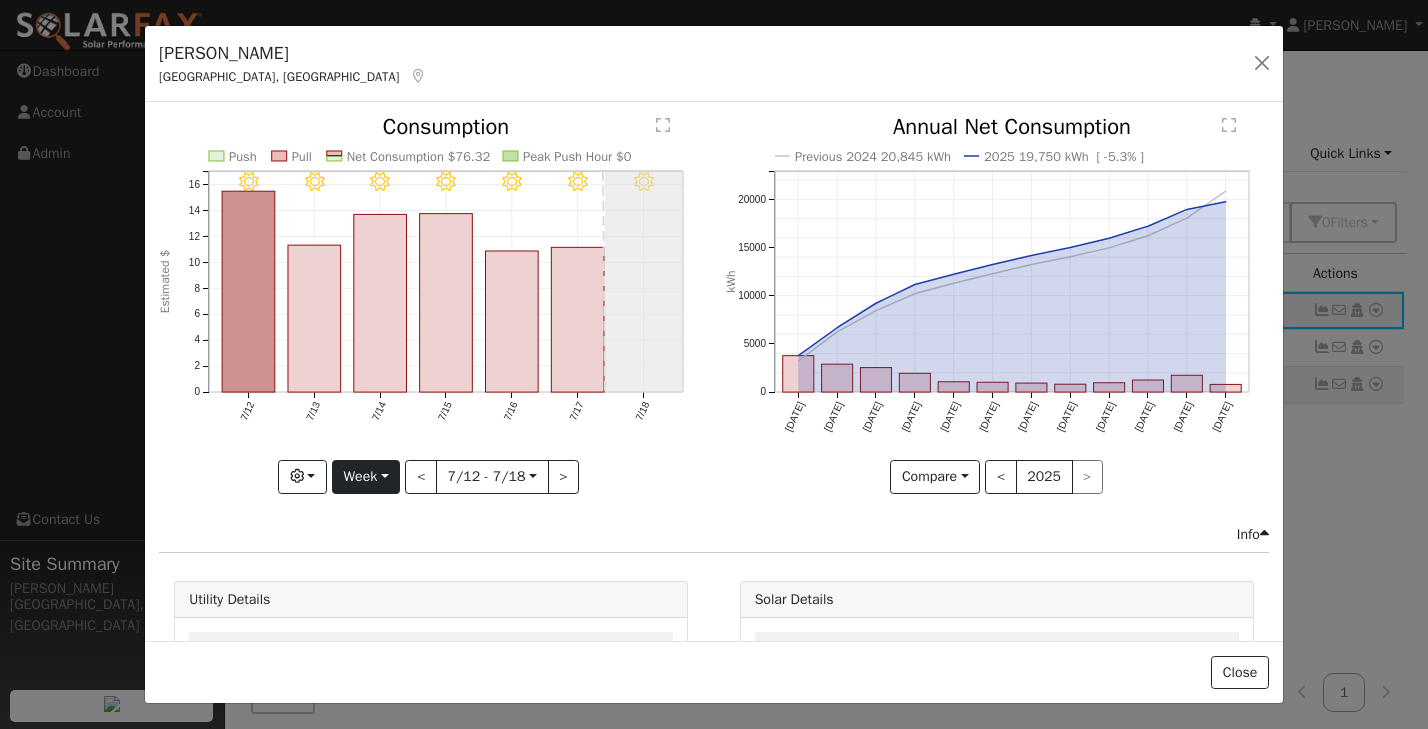 click on "Week" at bounding box center (366, 477) 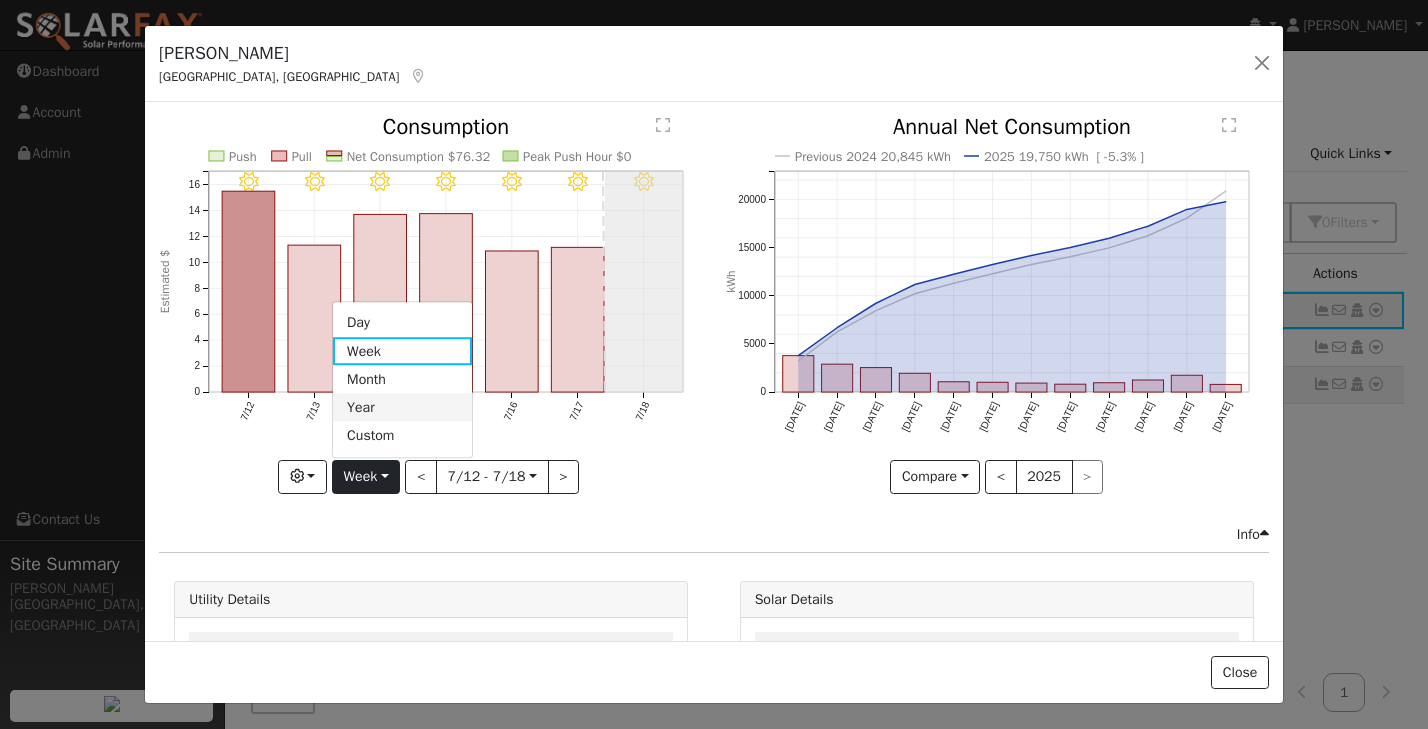 click on "Year" at bounding box center (402, 408) 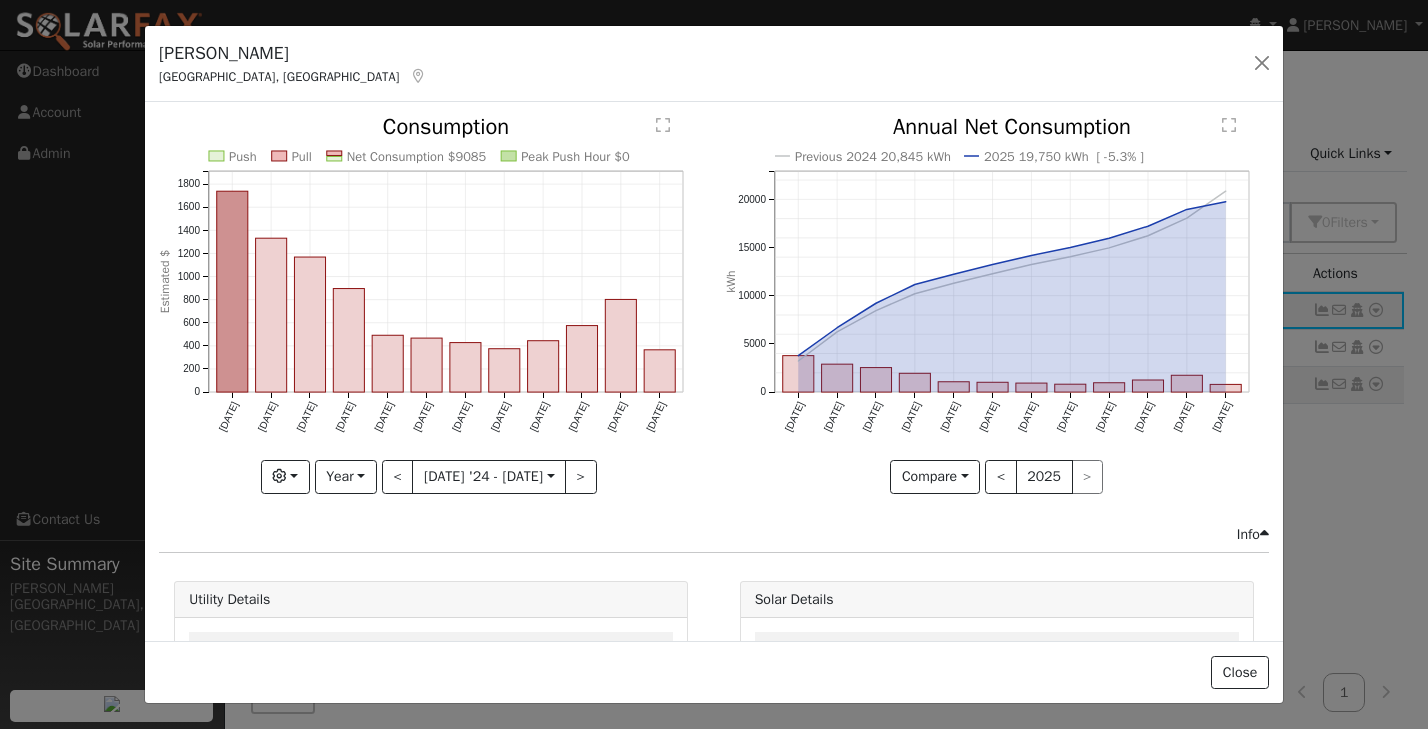 scroll, scrollTop: 0, scrollLeft: 0, axis: both 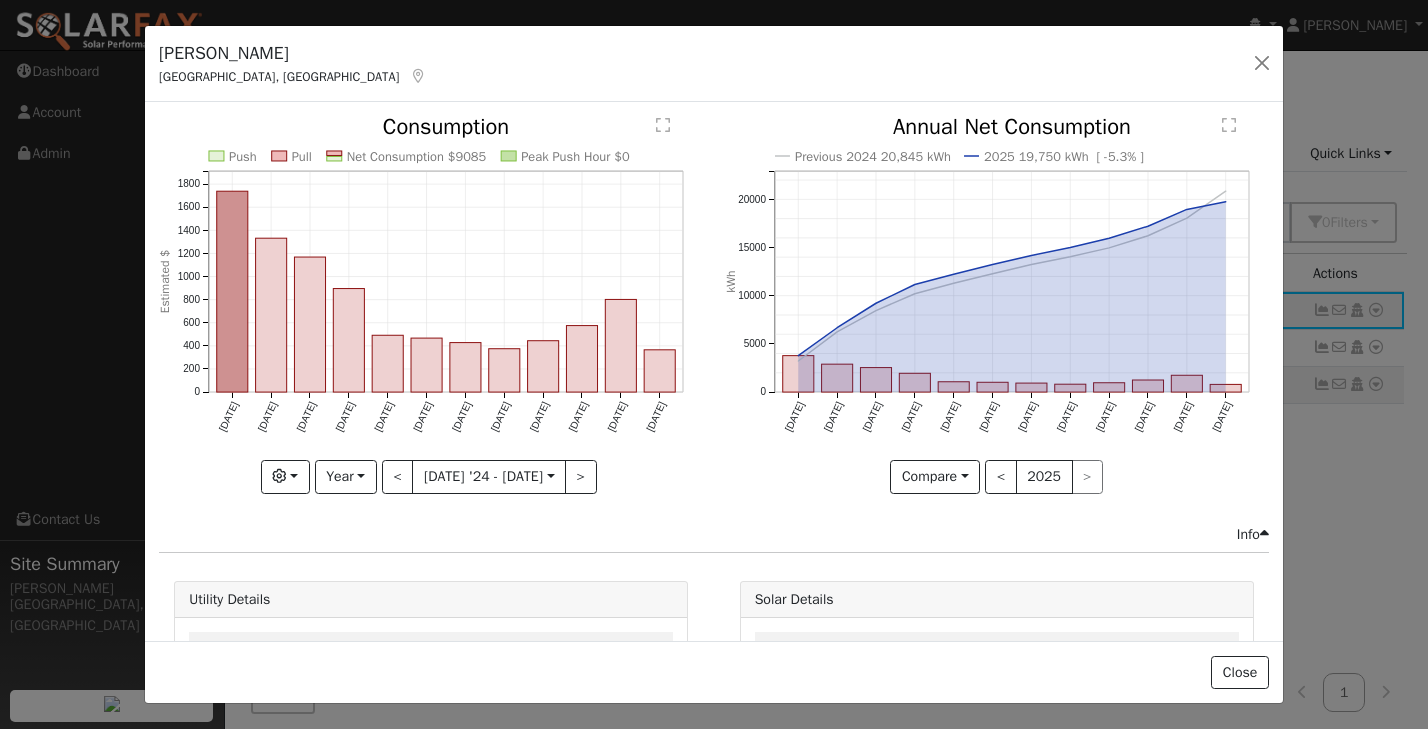 click on "Previous 2024 20,845 kWh 2025 19,750 kWh  [ -5.3% ] [DATE] Aug '[DATE] Oct '[DATE] Dec '[DATE] Feb '[DATE] Apr '[DATE] Jun '25 0 5000 10000 15000 20000  Annual Net Consumption kWh onclick="" onclick="" onclick="" onclick="" onclick="" onclick="" onclick="" onclick="" onclick="" onclick="" onclick="" onclick="" onclick="" onclick="" onclick="" onclick="" onclick="" onclick="" onclick="" onclick="" onclick="" onclick="" onclick="" onclick="" onclick="" onclick="" onclick="" onclick="" onclick="" onclick="" onclick="" onclick="" onclick="" onclick="" onclick="" onclick=""" 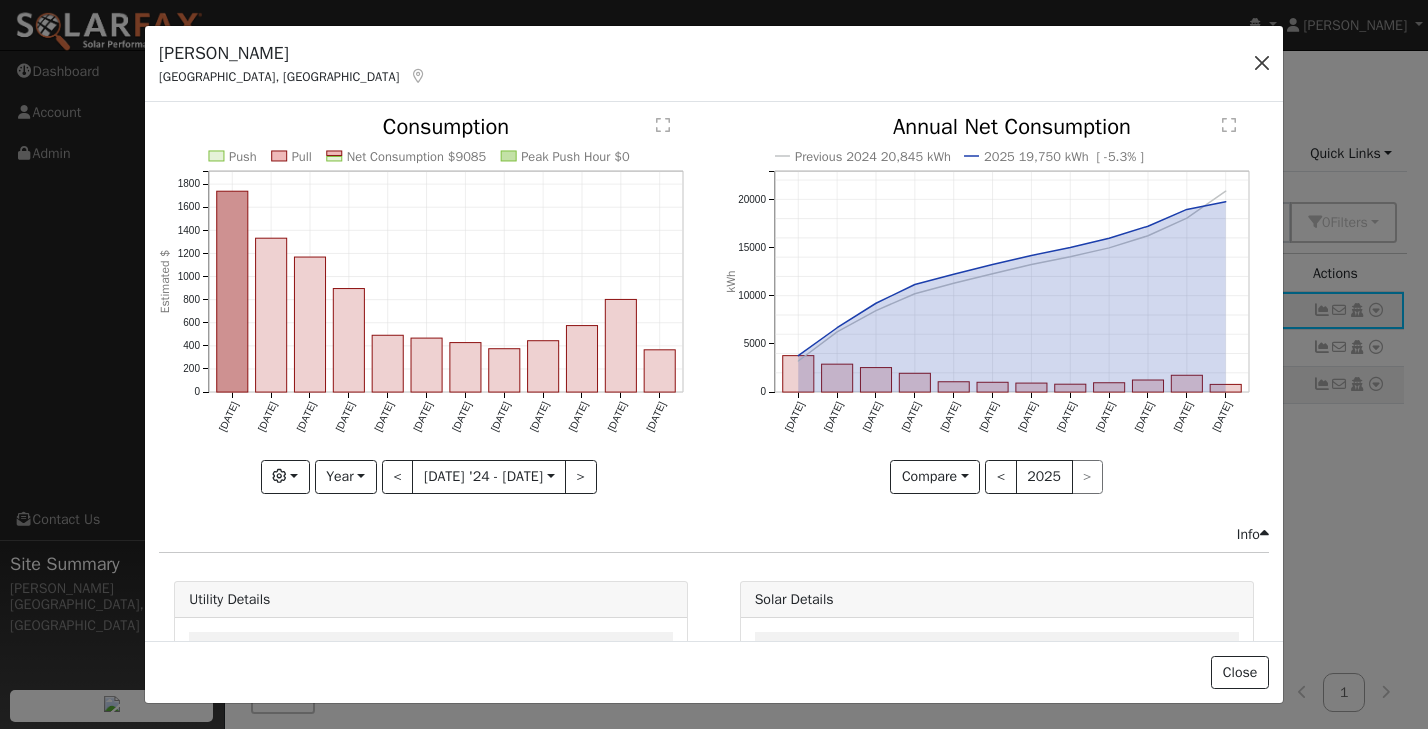click at bounding box center [1262, 63] 